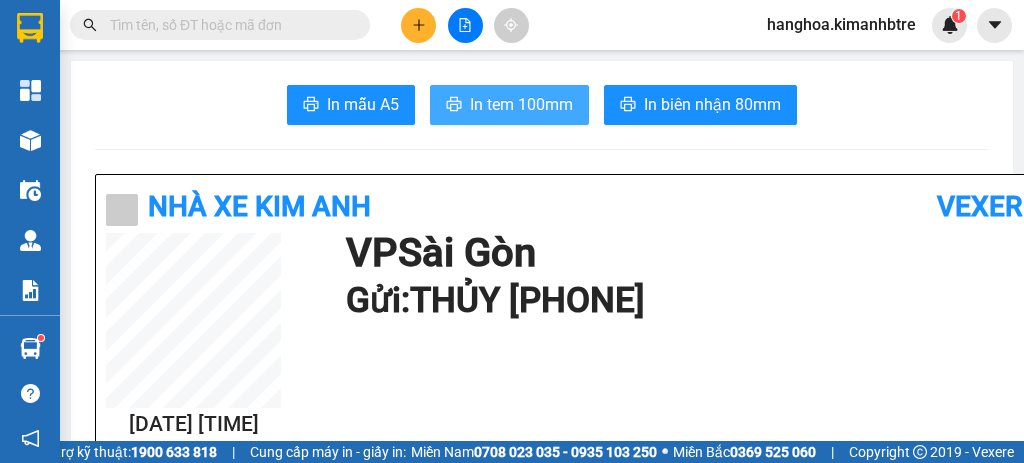 scroll, scrollTop: 0, scrollLeft: 0, axis: both 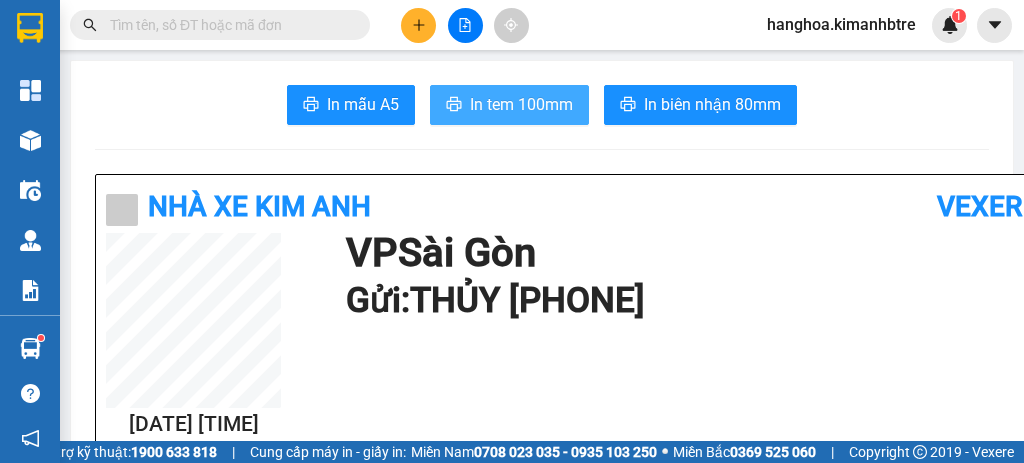 click on "In tem 100mm" at bounding box center (521, 104) 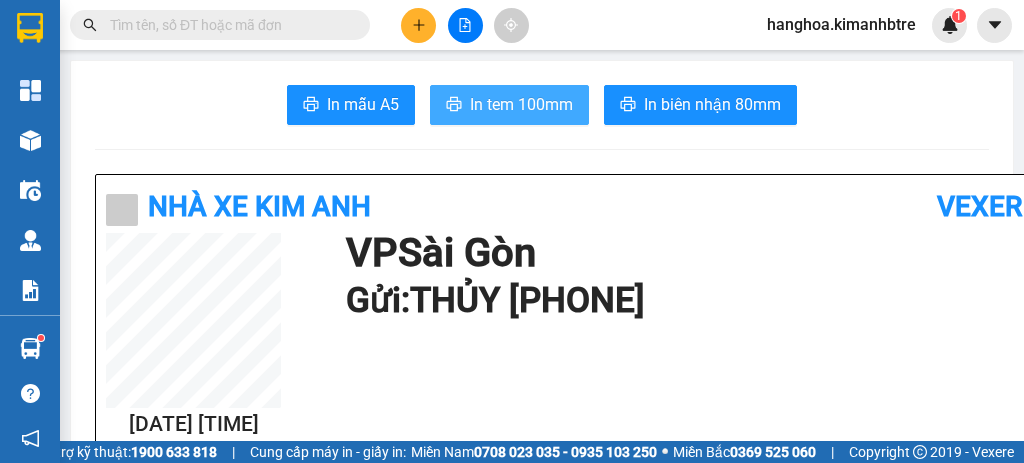 scroll, scrollTop: 0, scrollLeft: 0, axis: both 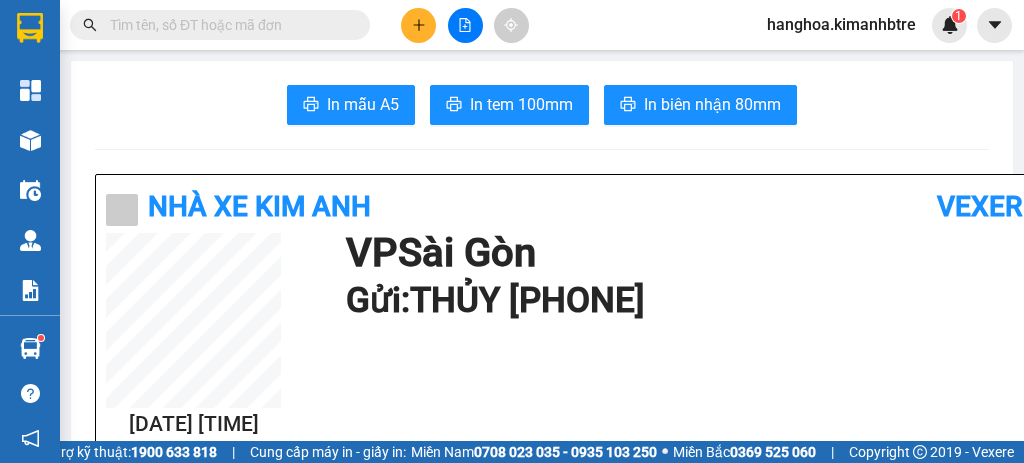 click at bounding box center (228, 25) 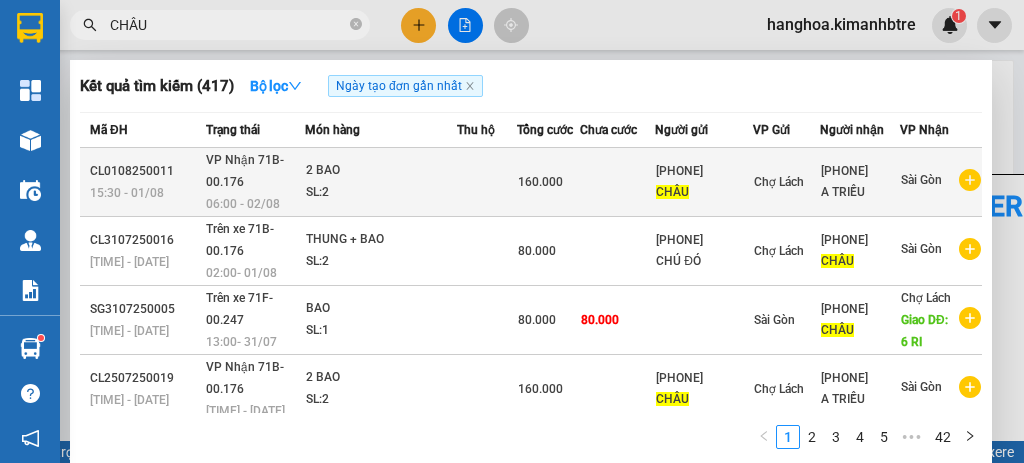 type on "CHÂU" 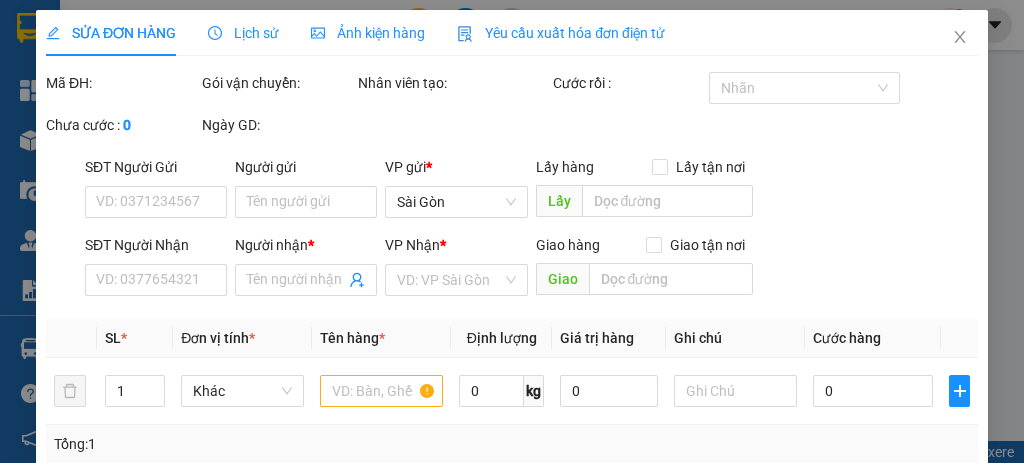 type on "[PHONE]" 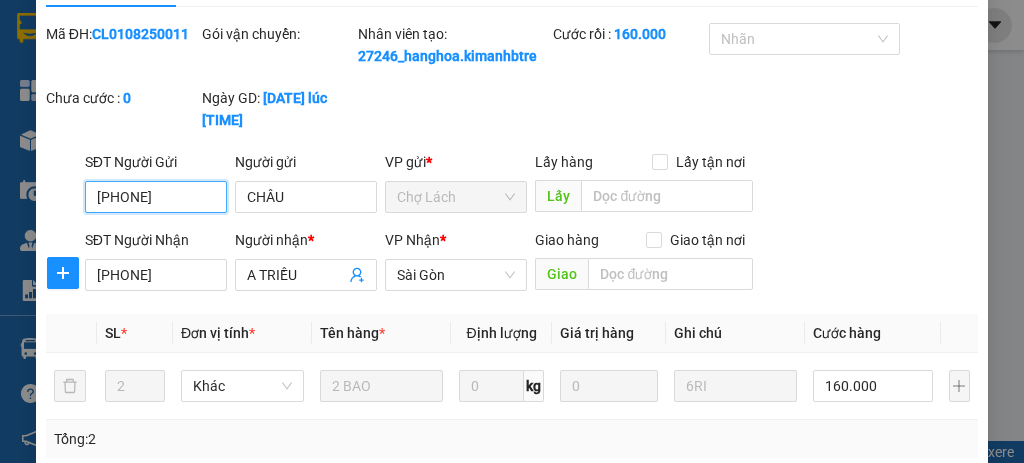 scroll, scrollTop: 0, scrollLeft: 0, axis: both 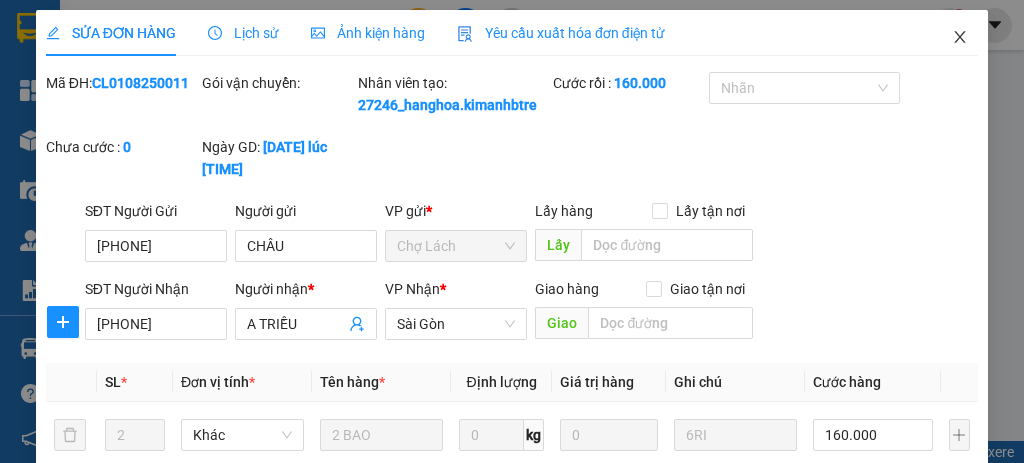 click 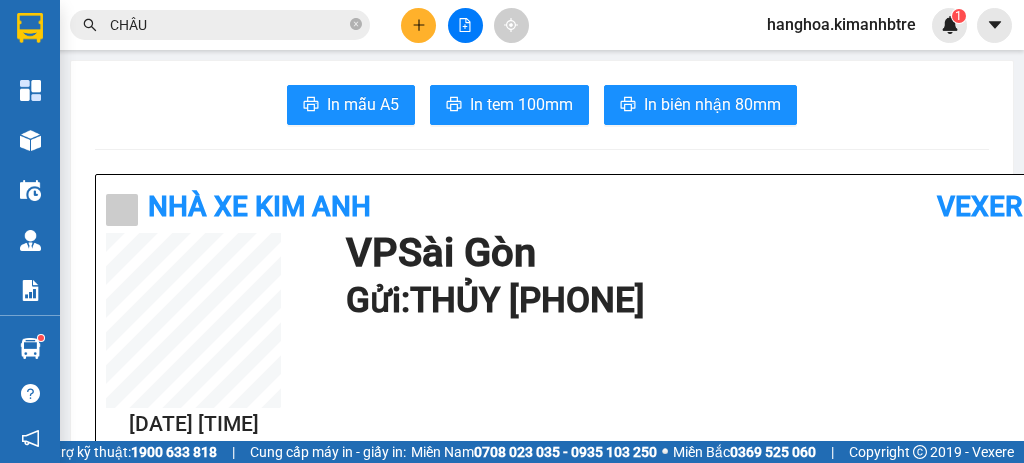 click on "CHÂU" at bounding box center (228, 25) 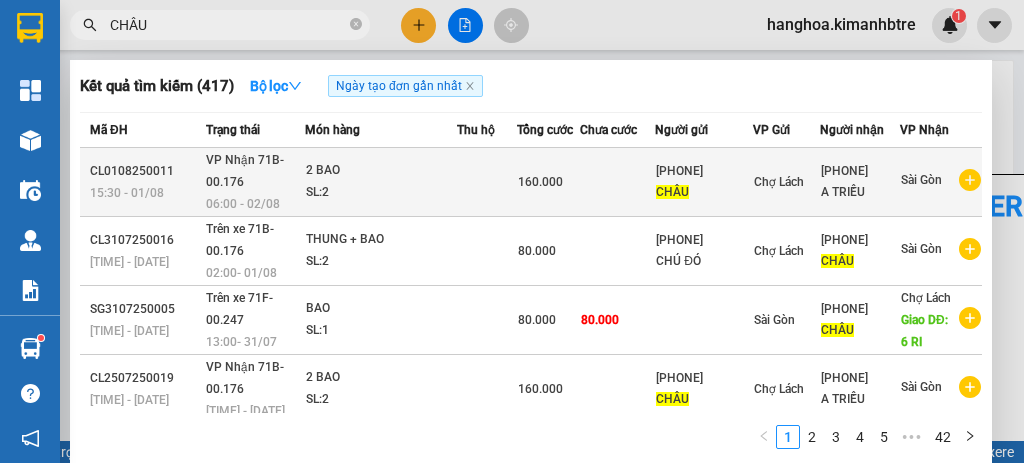 drag, startPoint x: 714, startPoint y: 167, endPoint x: 628, endPoint y: 178, distance: 86.70064 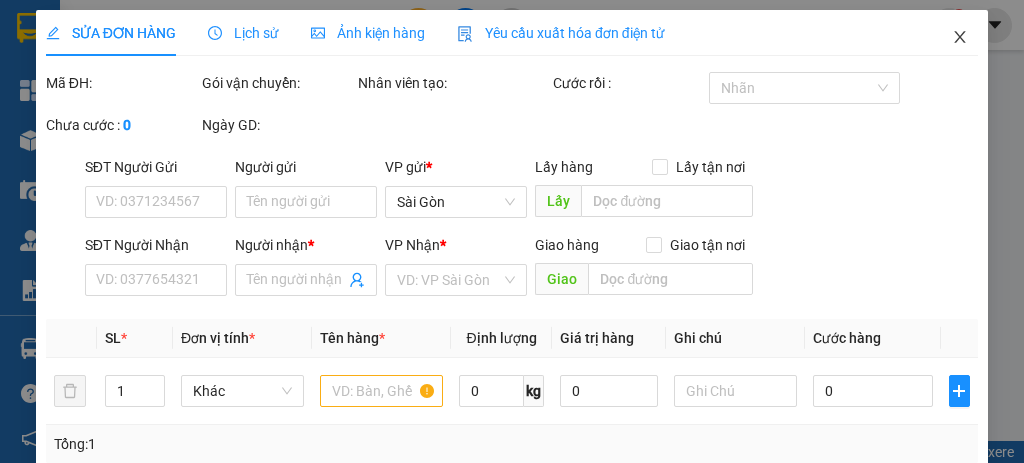 type on "[PHONE]" 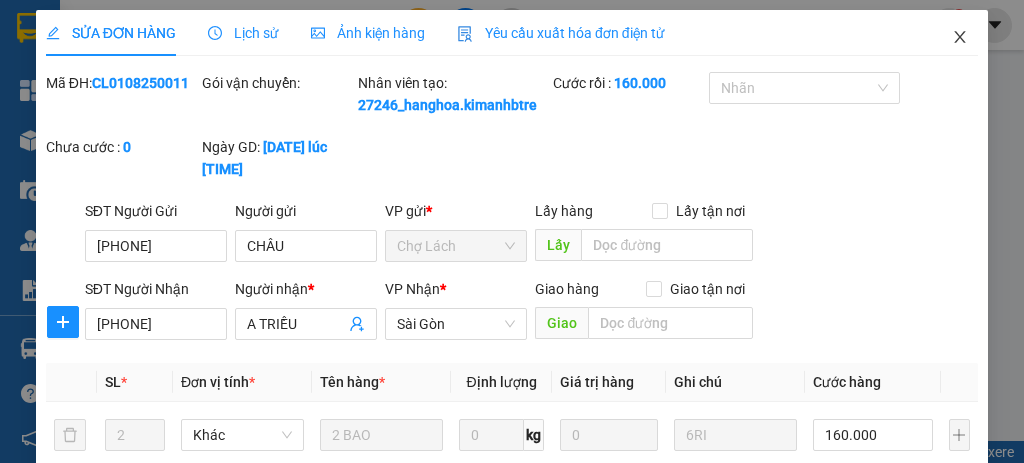 click at bounding box center [960, 38] 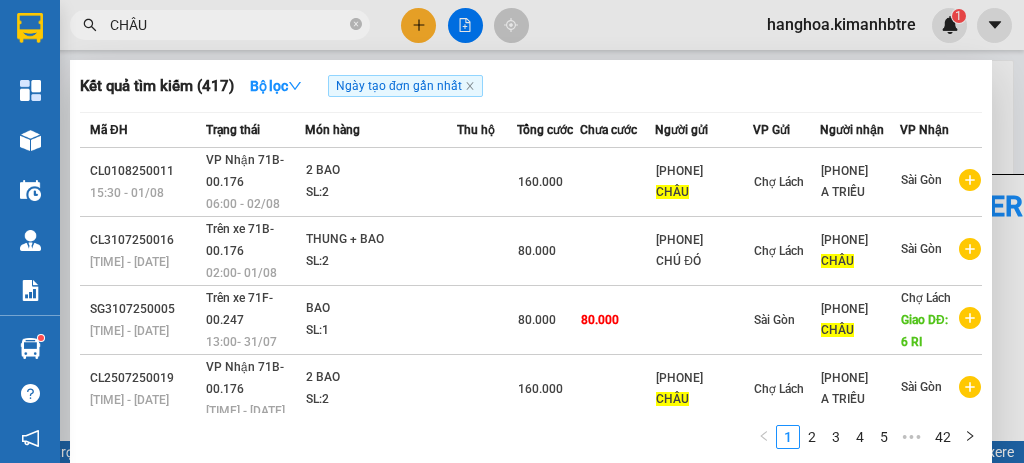 click on "CHÂU" at bounding box center (228, 25) 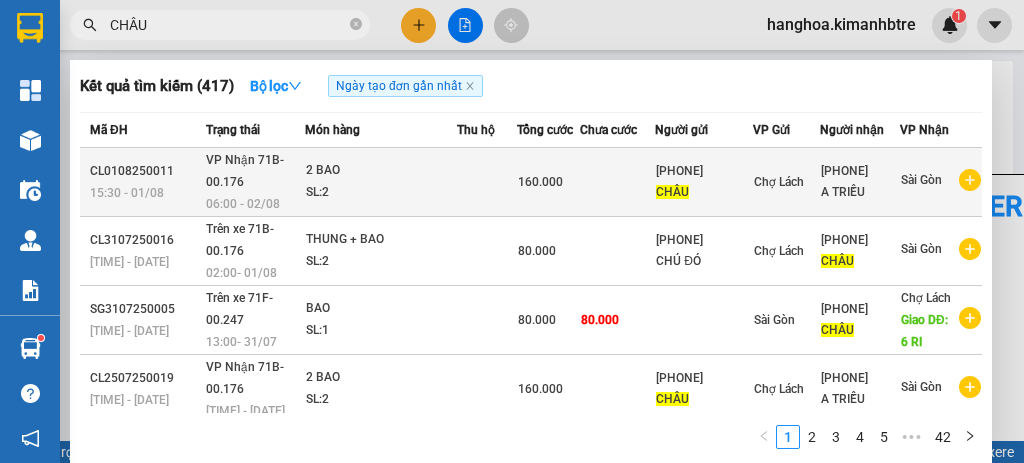 drag, startPoint x: 709, startPoint y: 169, endPoint x: 643, endPoint y: 174, distance: 66.189125 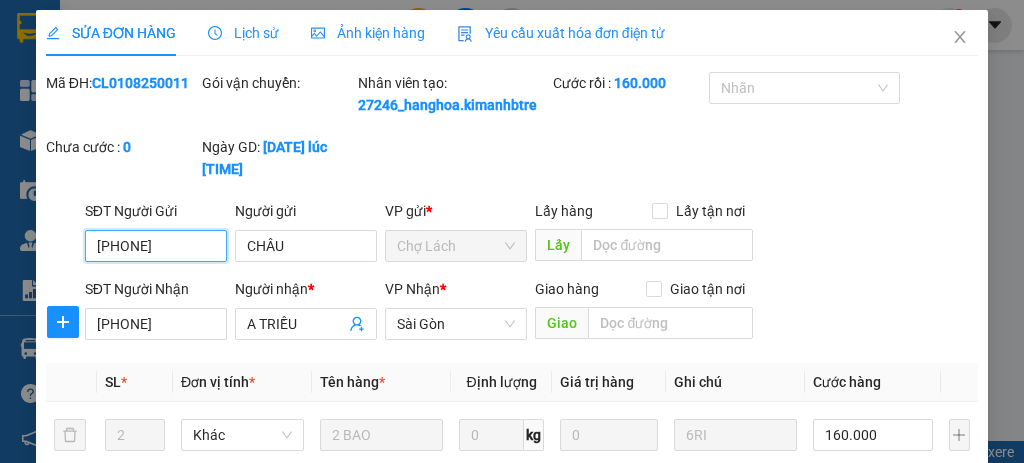 drag, startPoint x: 198, startPoint y: 246, endPoint x: 7, endPoint y: 263, distance: 191.75505 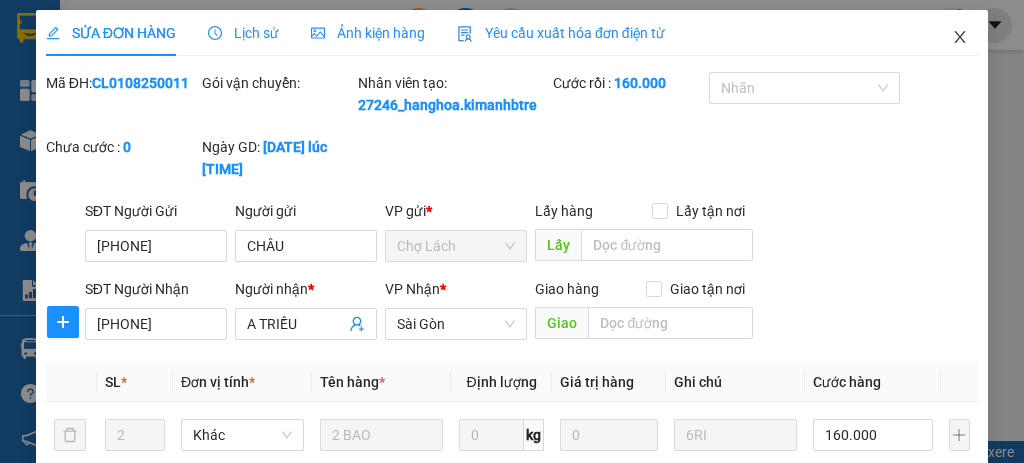type 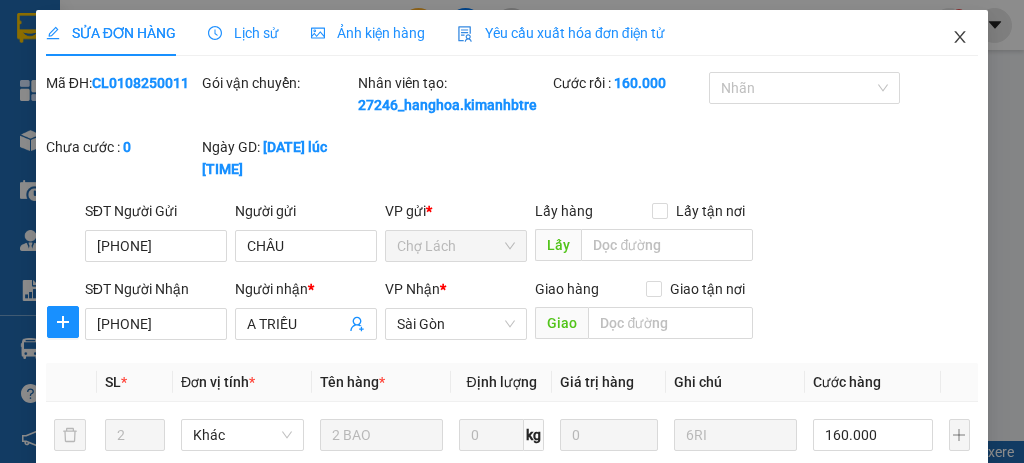 click 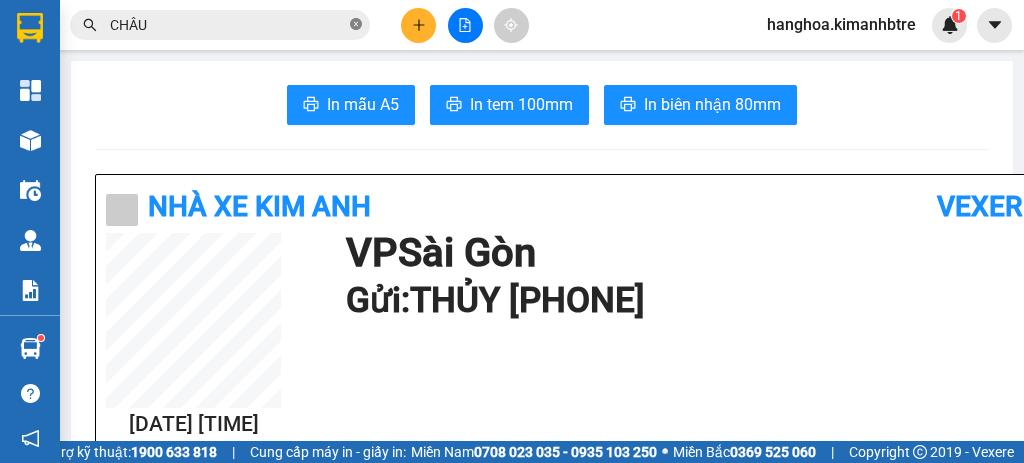 click 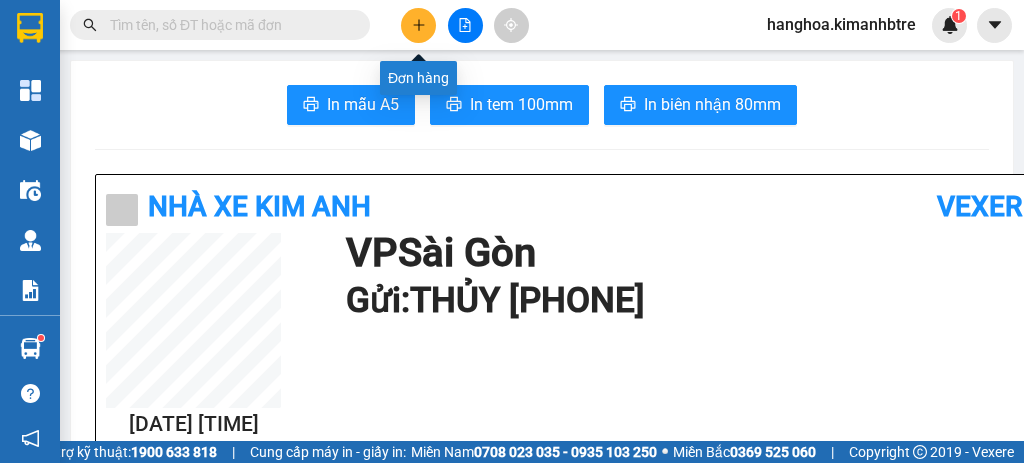 click at bounding box center [418, 25] 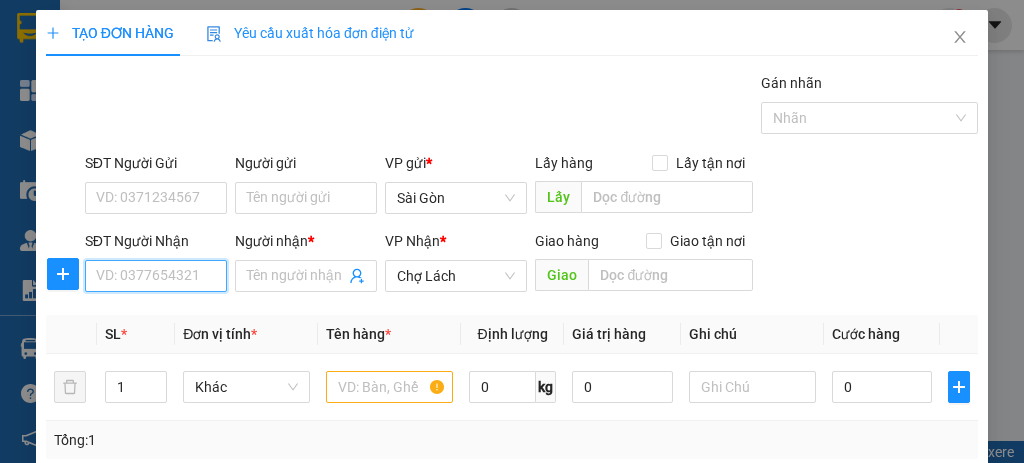 click on "SĐT Người Nhận" at bounding box center (156, 276) 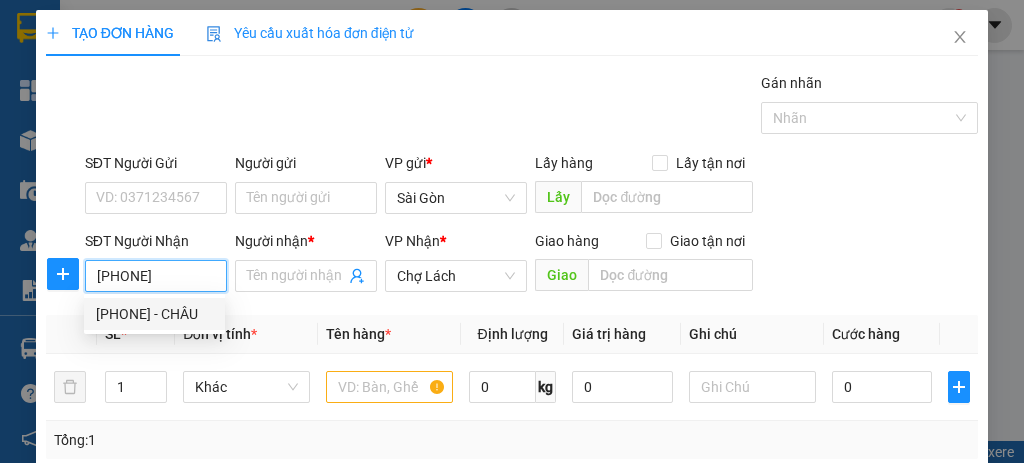 click on "[PHONE] - CHÂU" at bounding box center (154, 314) 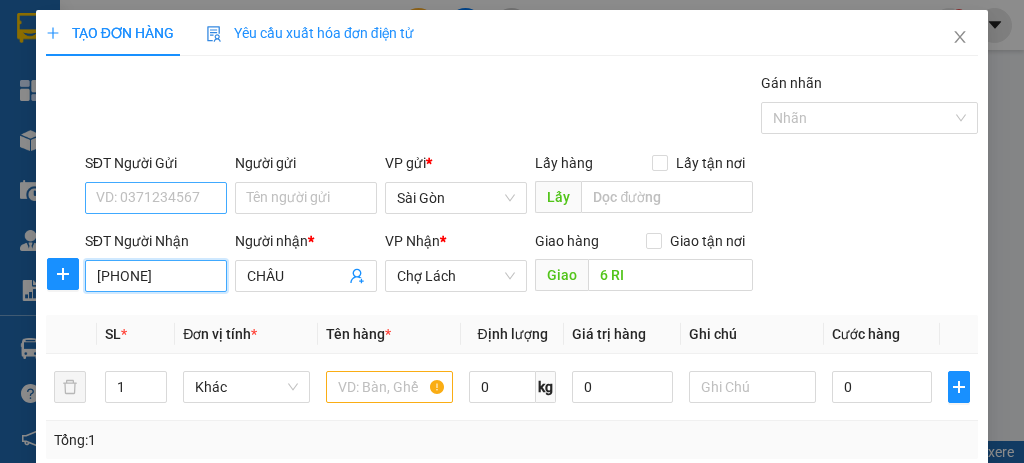 type on "[PHONE]" 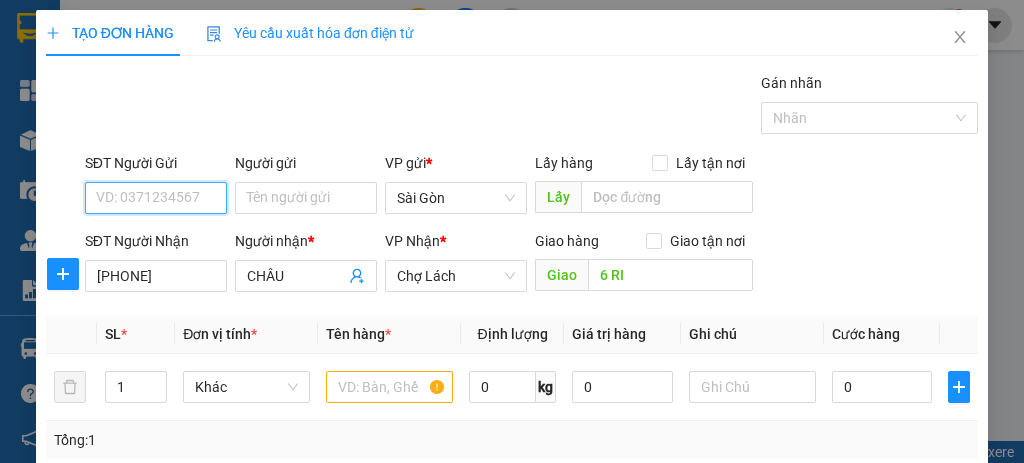 click on "SĐT Người Gửi" at bounding box center [156, 198] 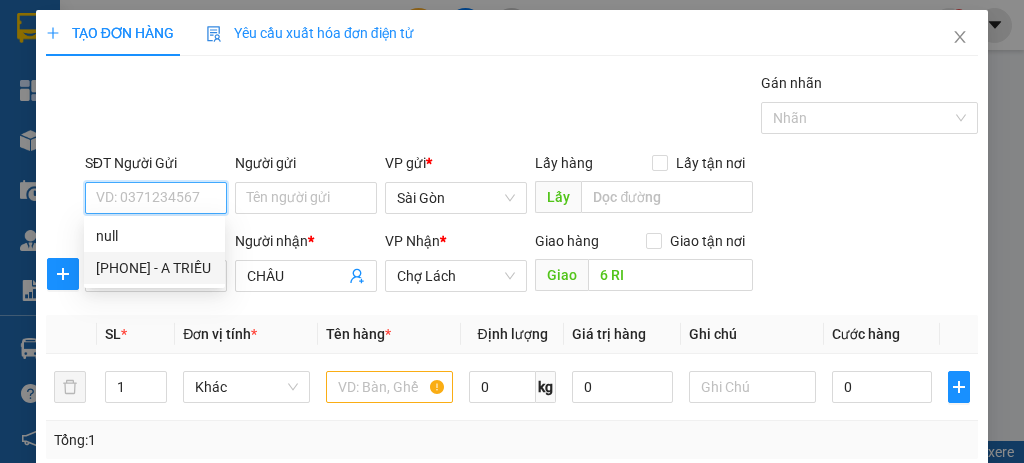 click on "[PHONE] - A TRIỀU" at bounding box center [154, 268] 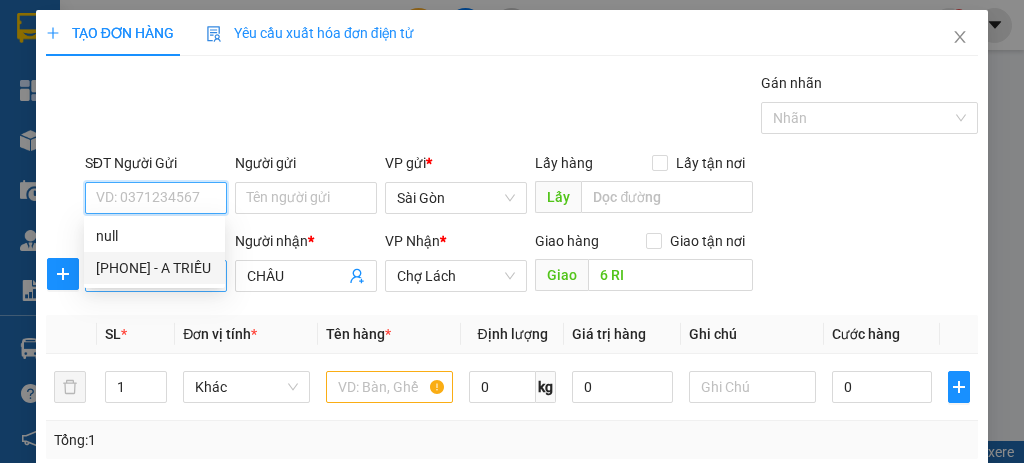 type on "[PHONE]" 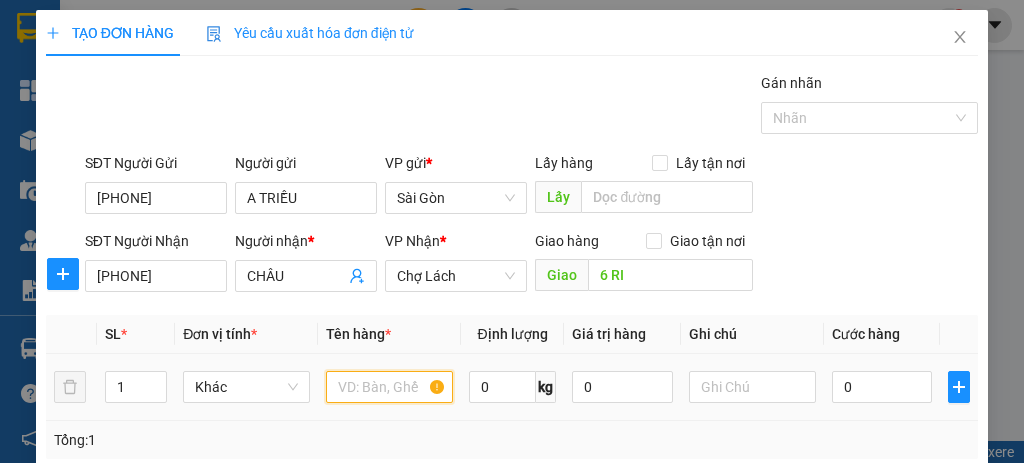 click at bounding box center (389, 387) 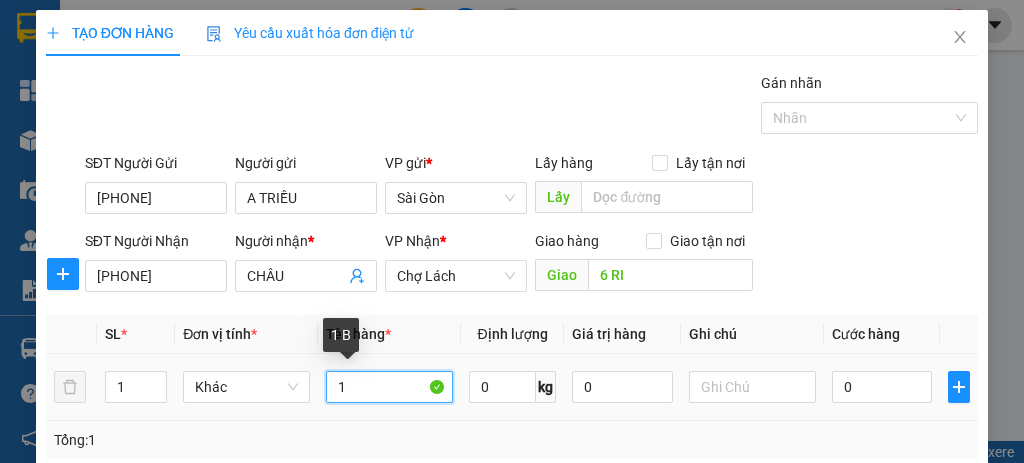 type on "1" 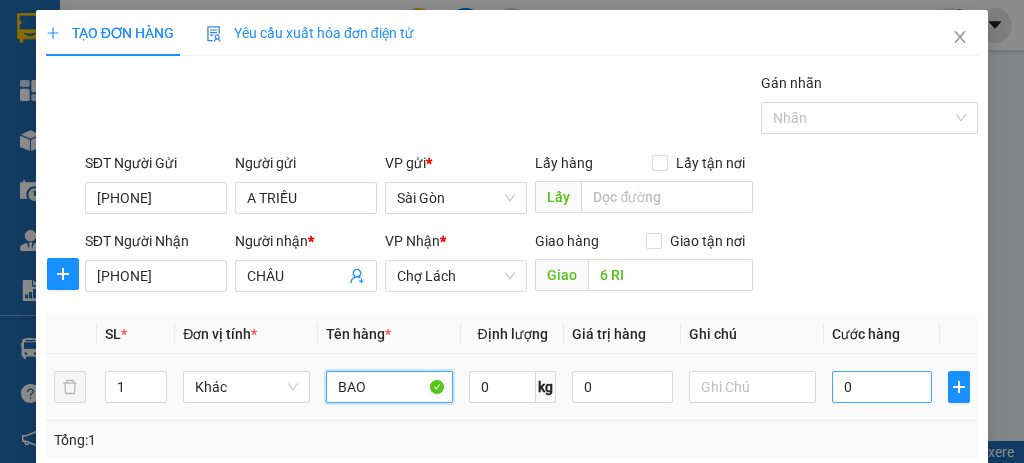 type on "BAO" 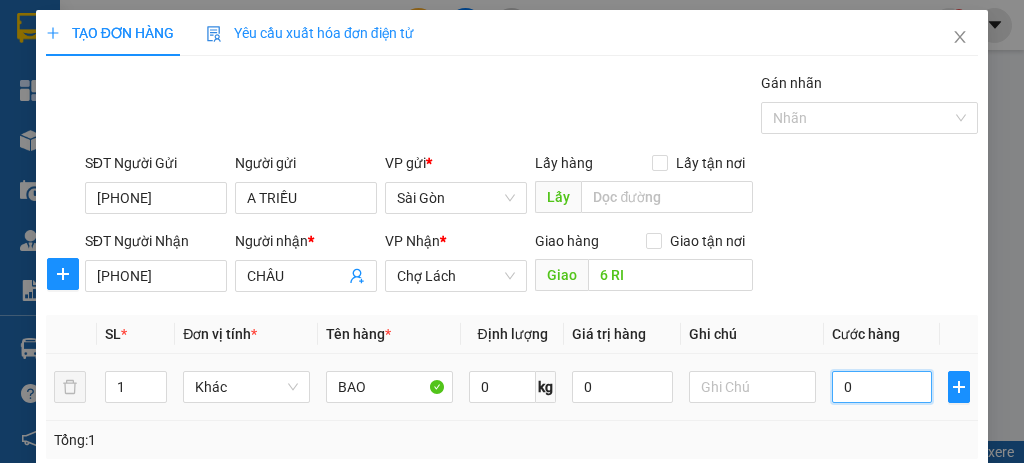 click on "0" at bounding box center (882, 387) 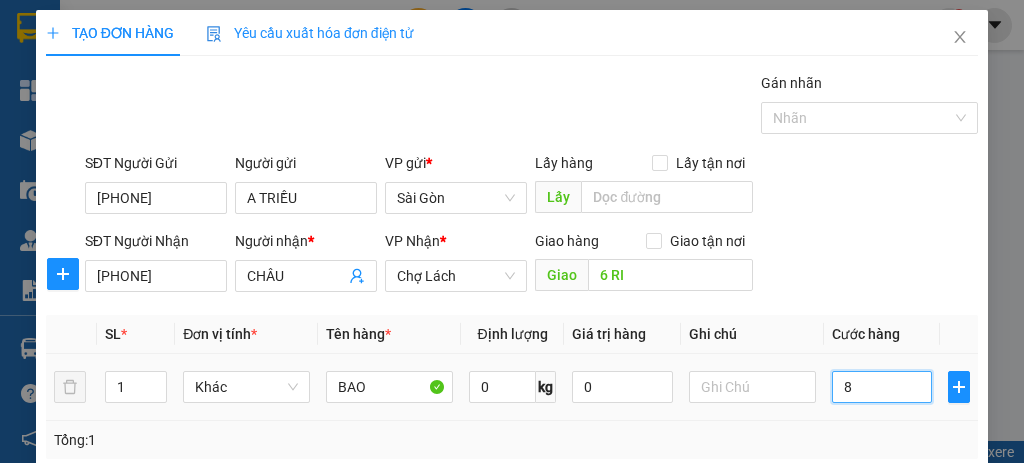 type on "80" 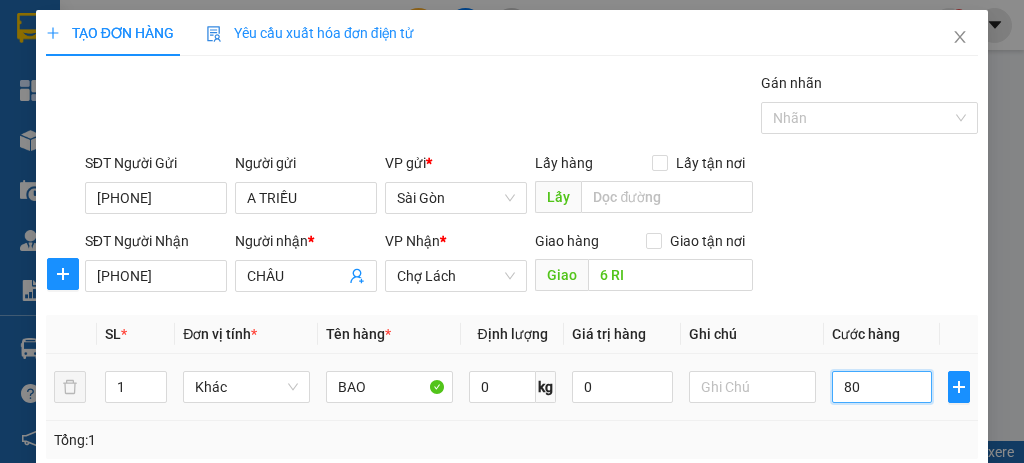 scroll, scrollTop: 273, scrollLeft: 0, axis: vertical 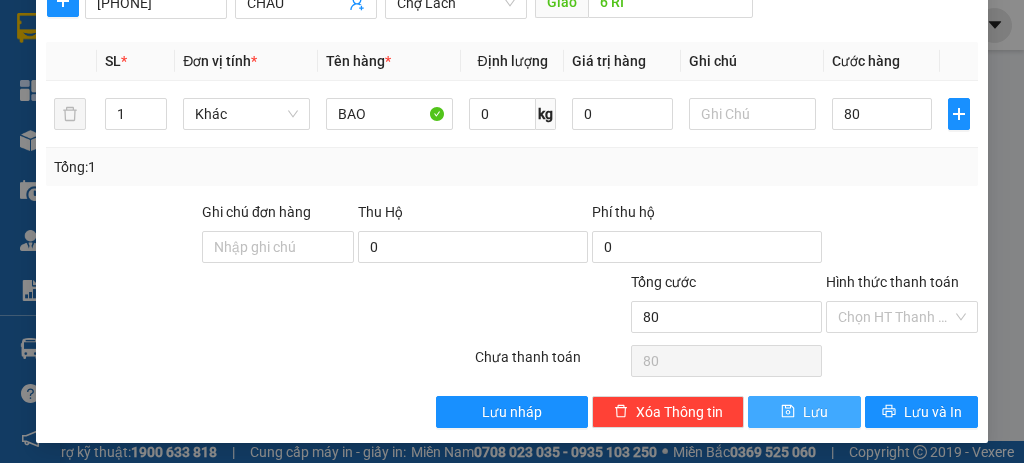 type on "80.000" 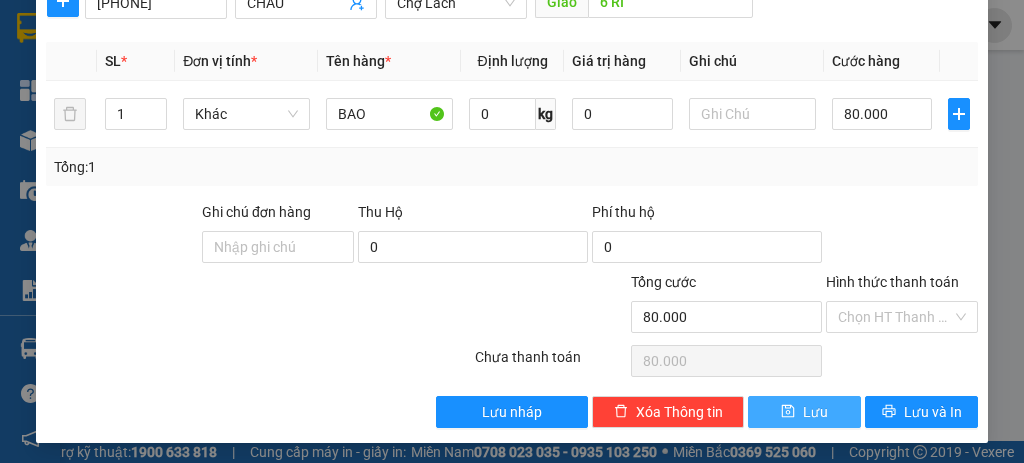 click on "Lưu" at bounding box center (815, 412) 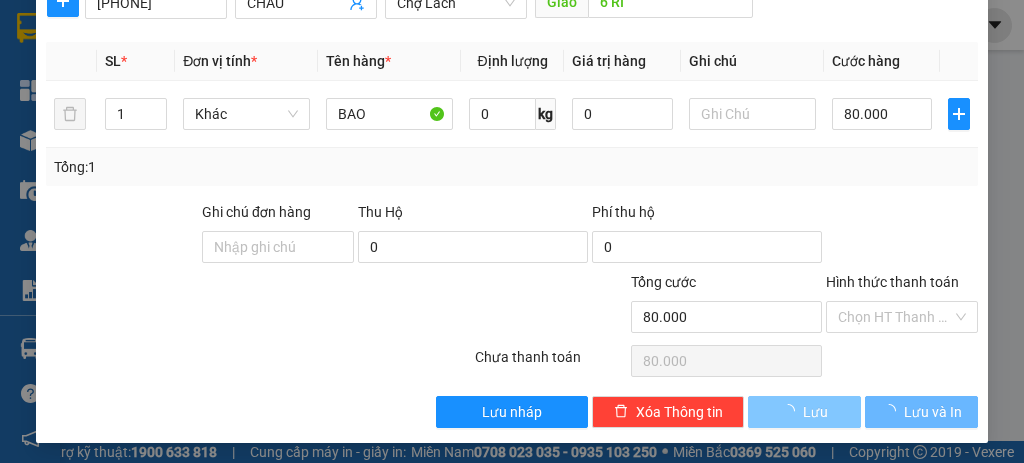 type 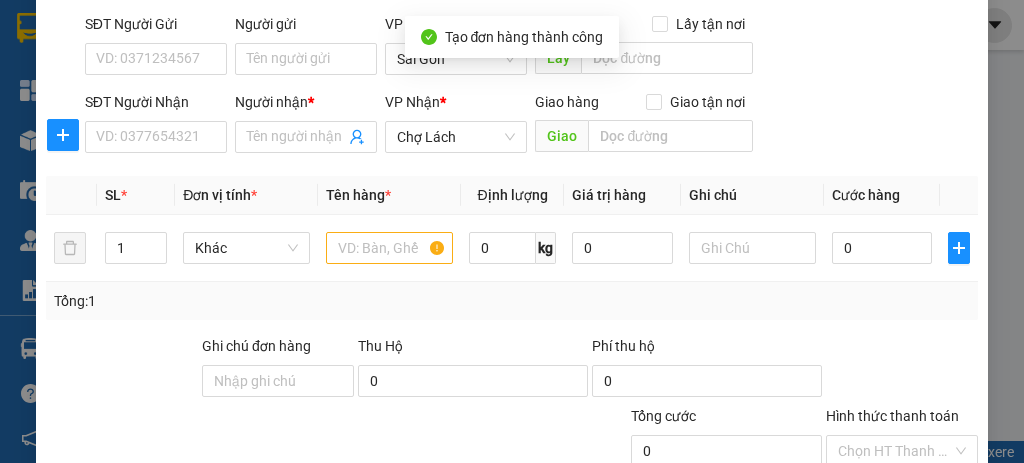 scroll, scrollTop: 0, scrollLeft: 0, axis: both 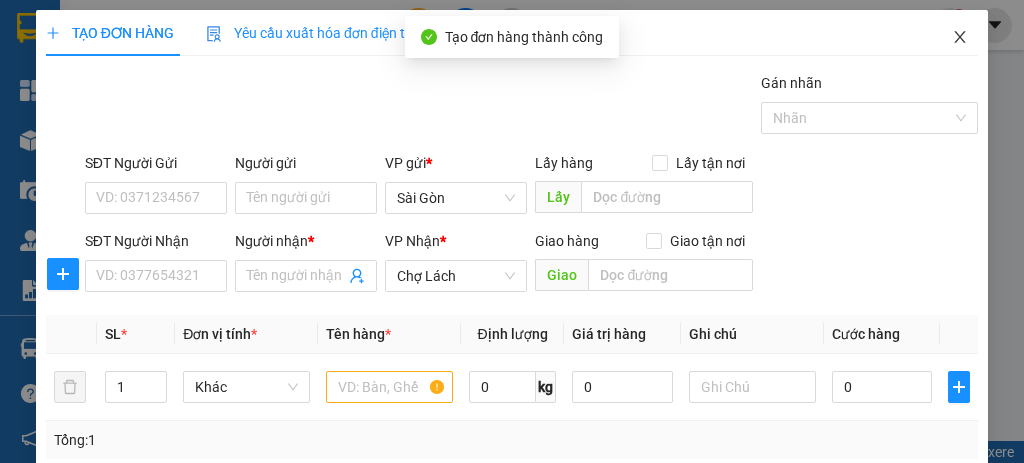 click at bounding box center [960, 38] 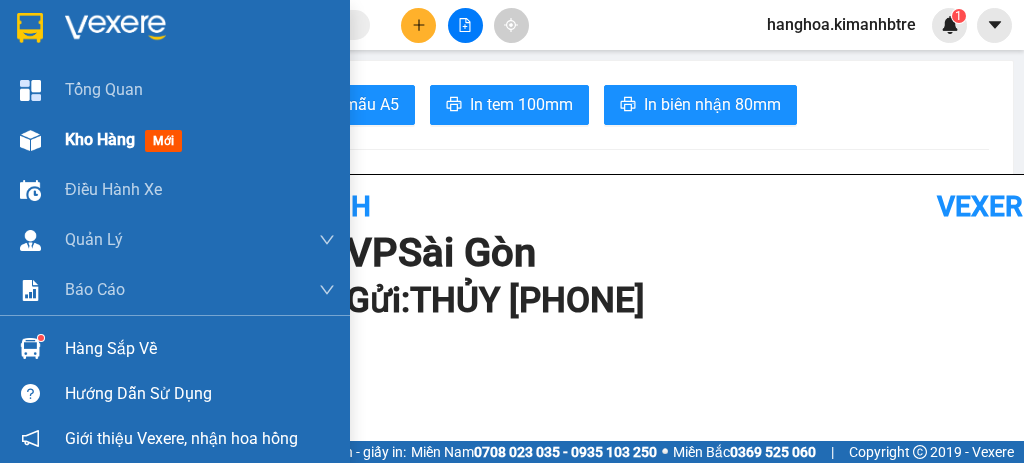click on "Kho hàng mới" at bounding box center (175, 140) 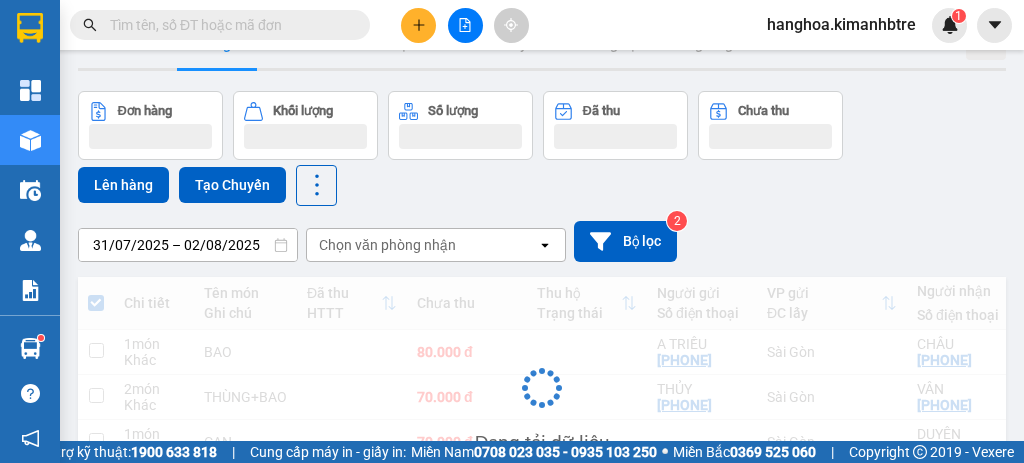 scroll, scrollTop: 66, scrollLeft: 0, axis: vertical 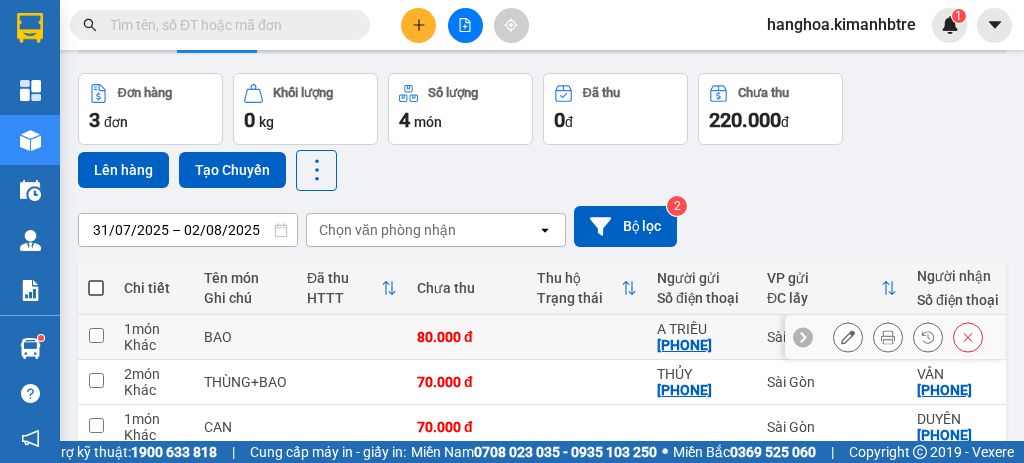 click 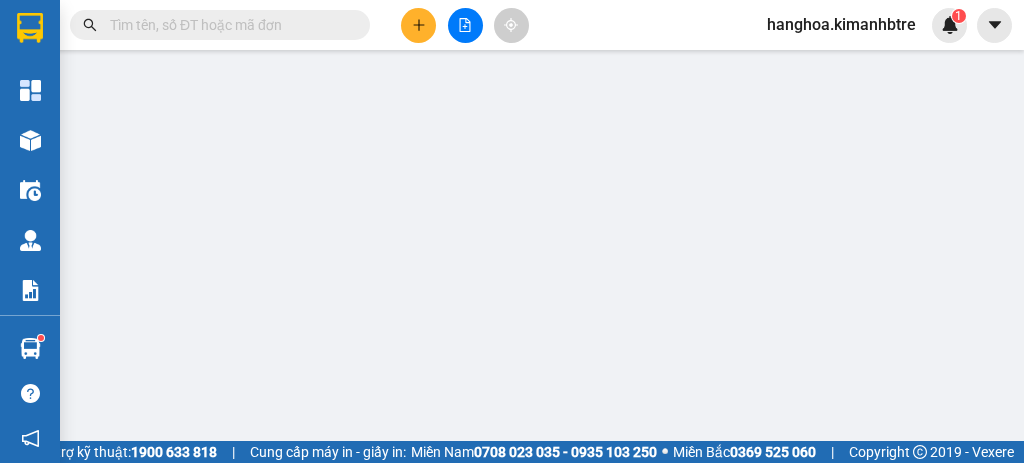 scroll, scrollTop: 0, scrollLeft: 0, axis: both 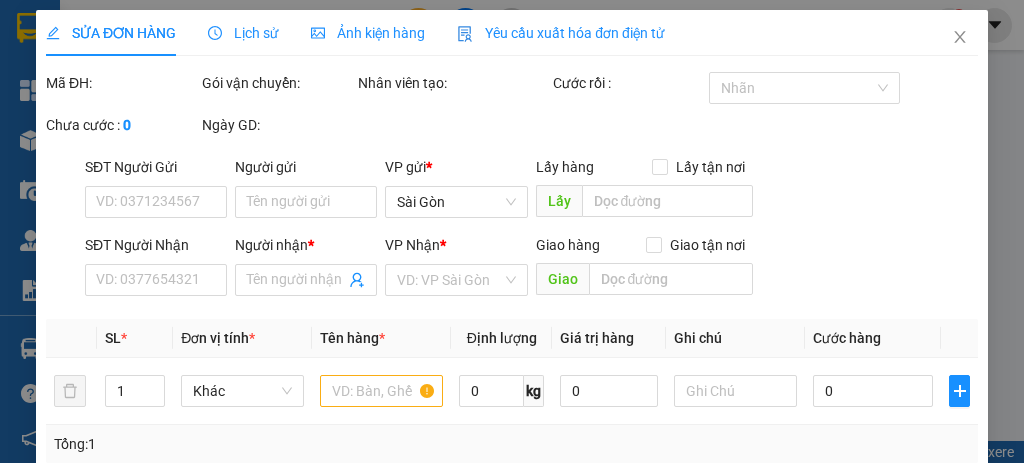 type on "[PHONE]" 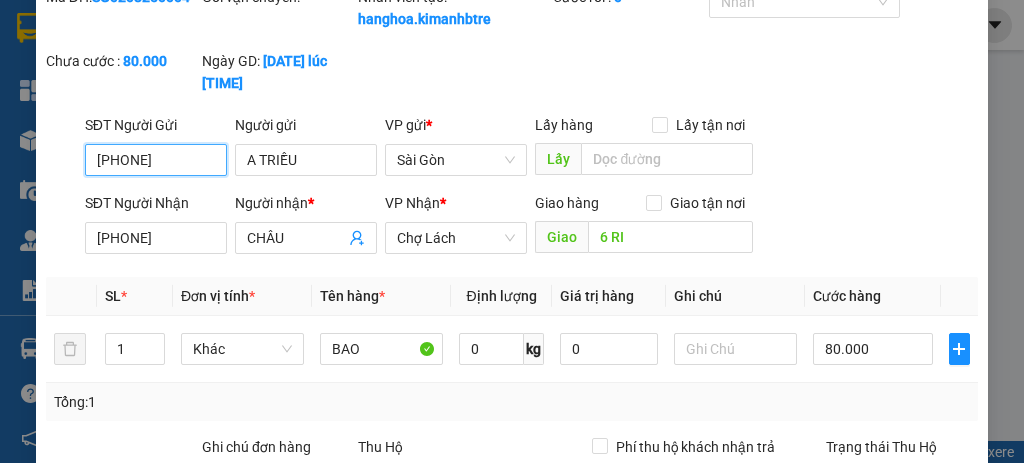 scroll, scrollTop: 200, scrollLeft: 0, axis: vertical 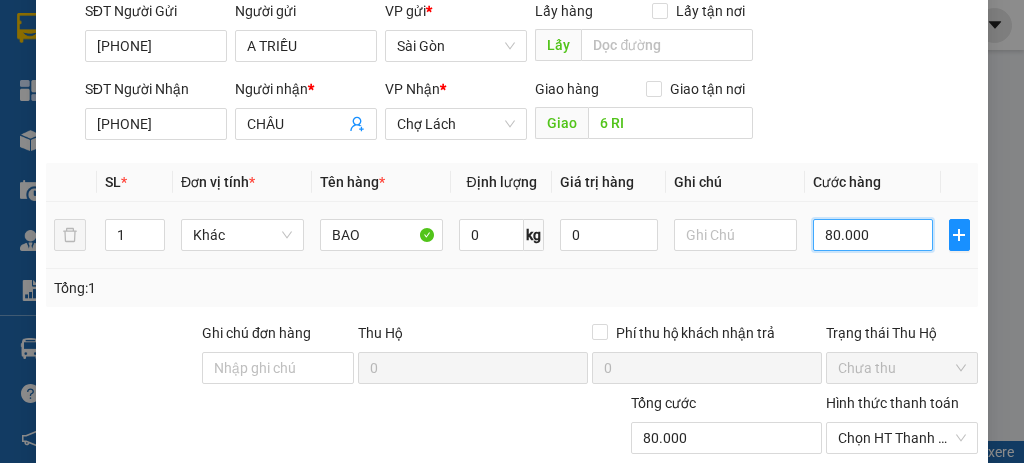 click on "80.000" at bounding box center [873, 235] 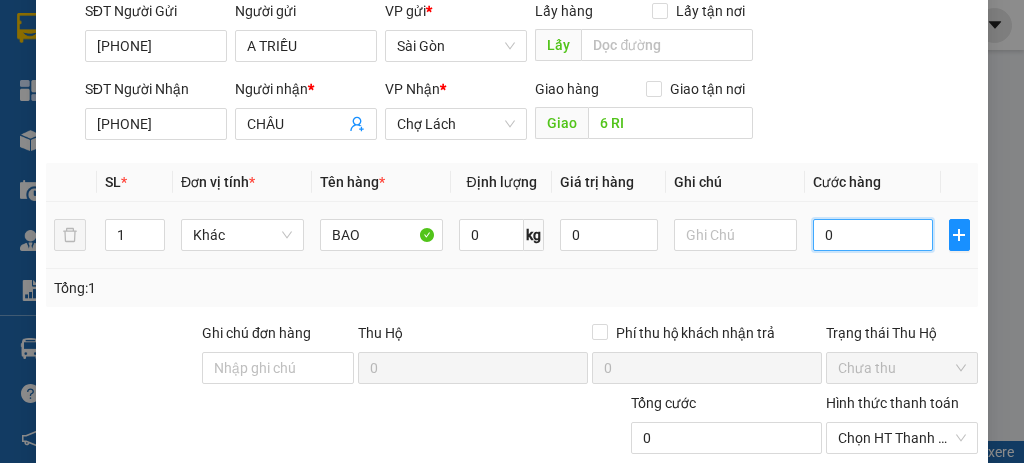 type on "1" 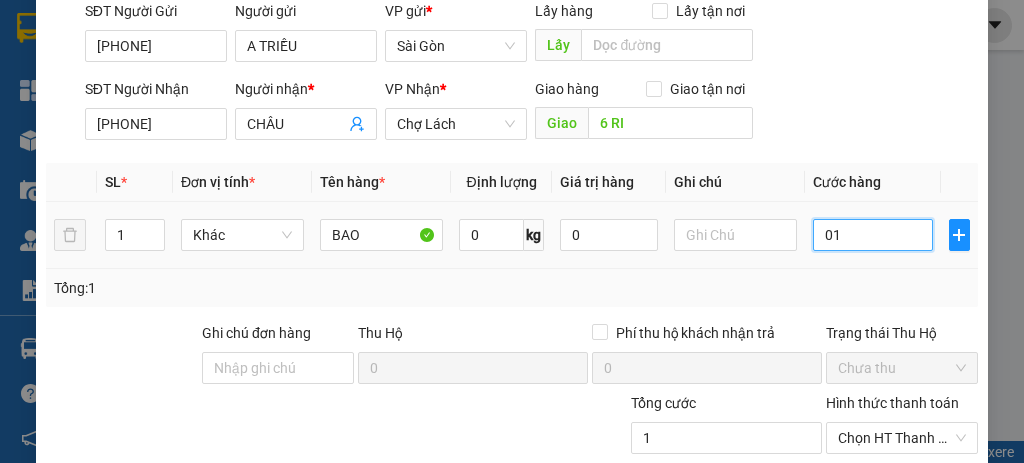 type on "16" 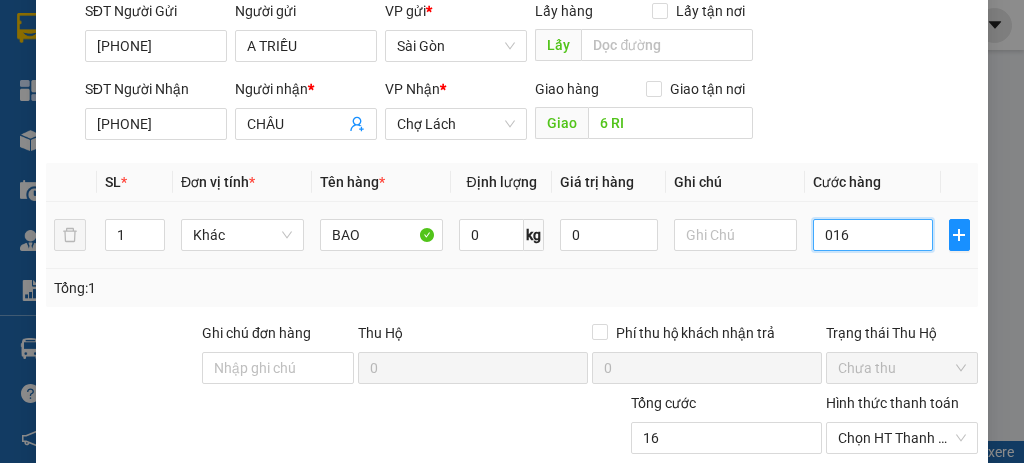 type on "160" 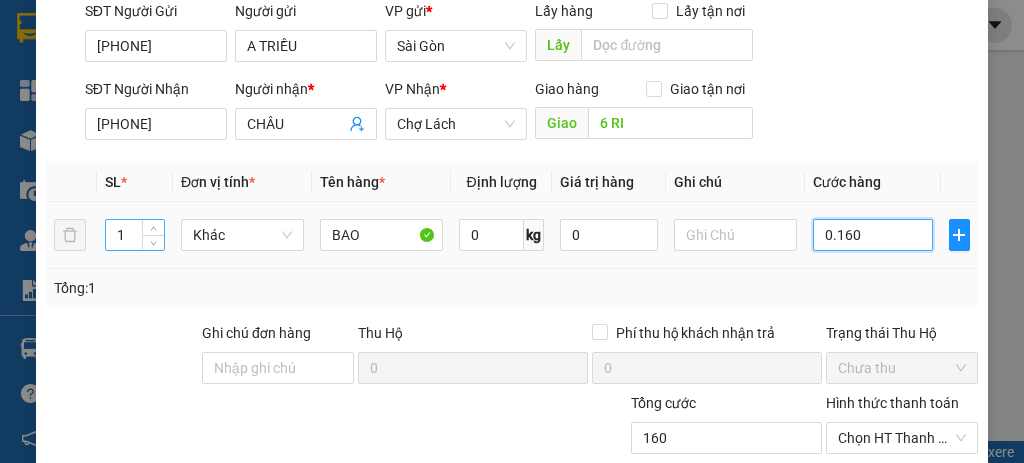 type on "0.160" 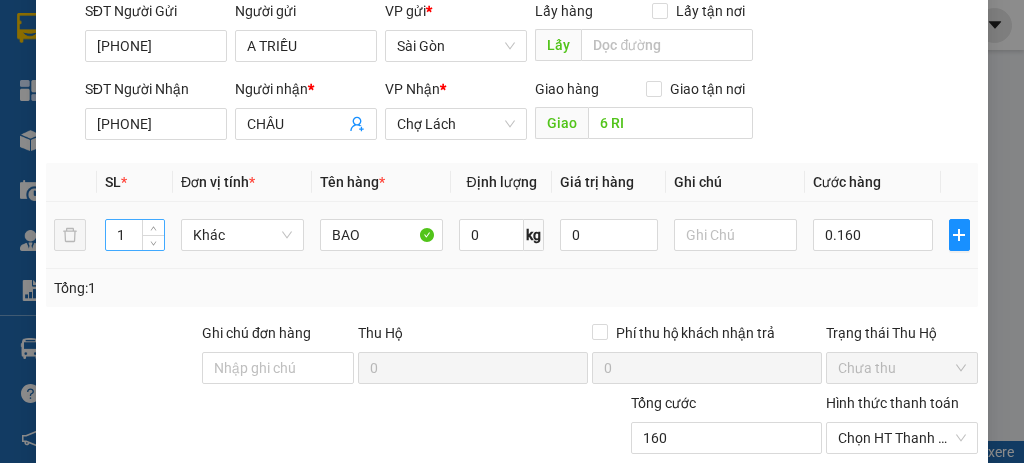 type on "160.000" 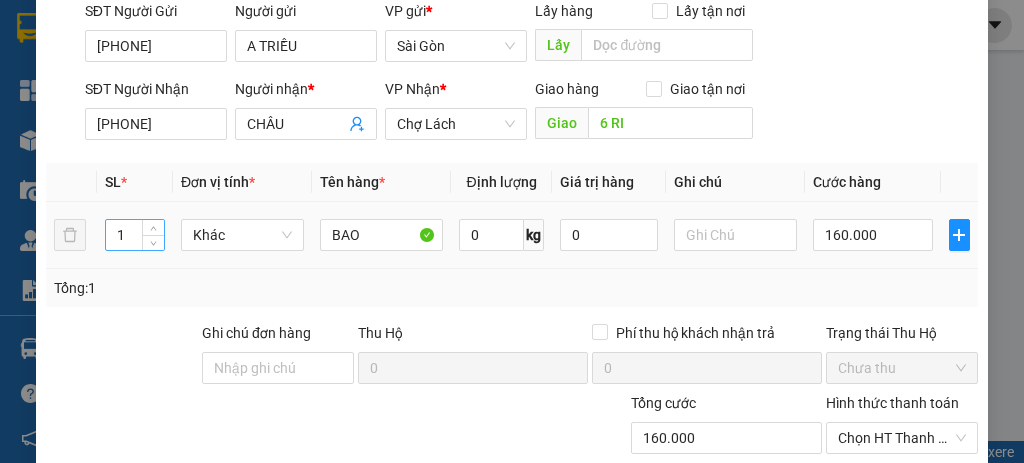 click on "1" at bounding box center (135, 235) 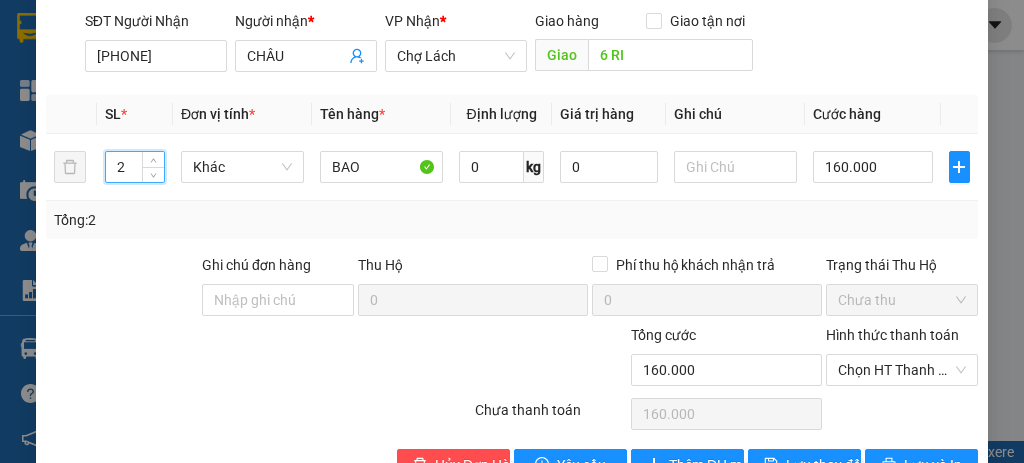 scroll, scrollTop: 323, scrollLeft: 0, axis: vertical 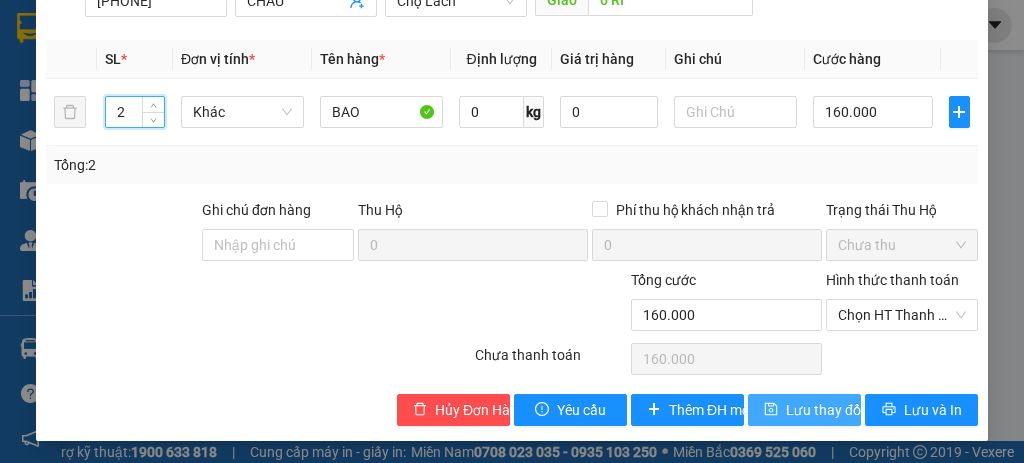 type on "2" 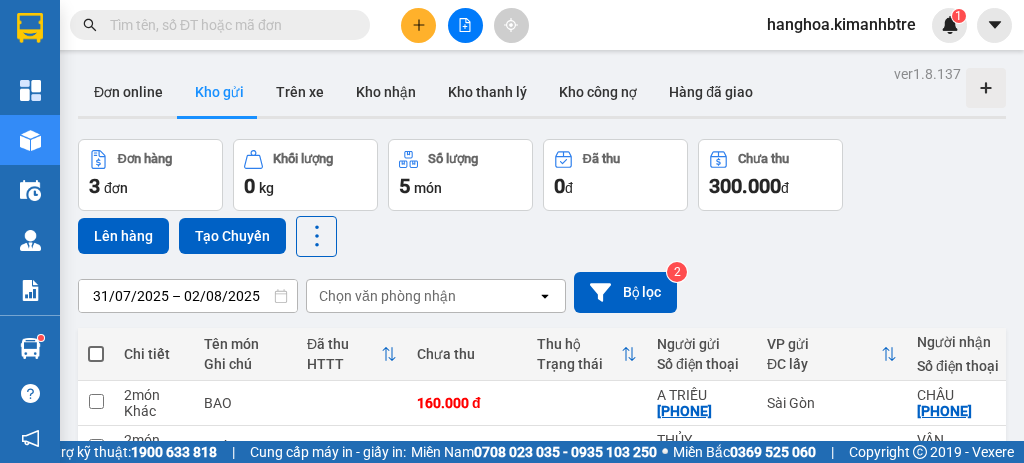 click at bounding box center [96, 354] 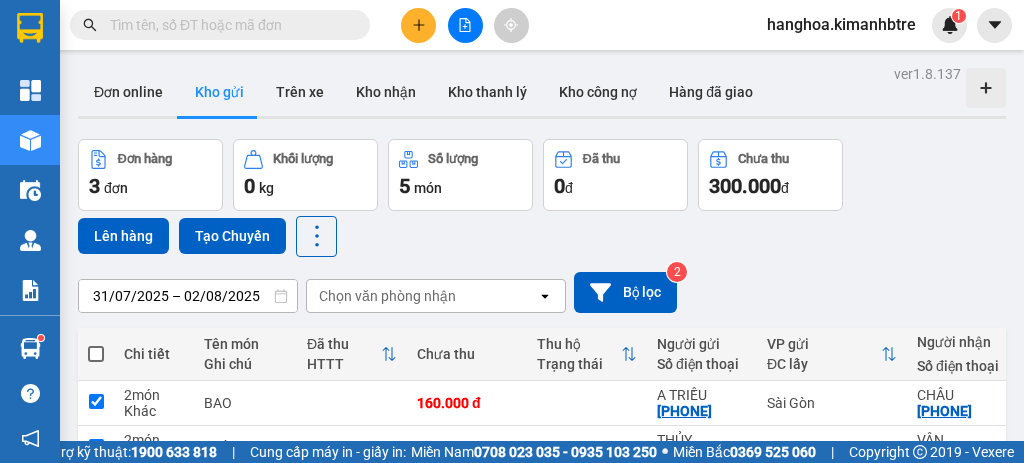 checkbox on "true" 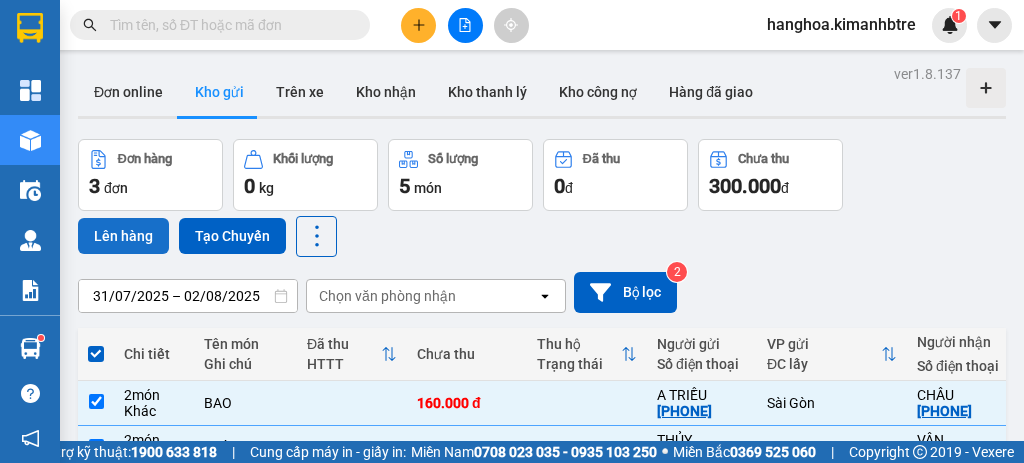 click on "Lên hàng" at bounding box center [123, 236] 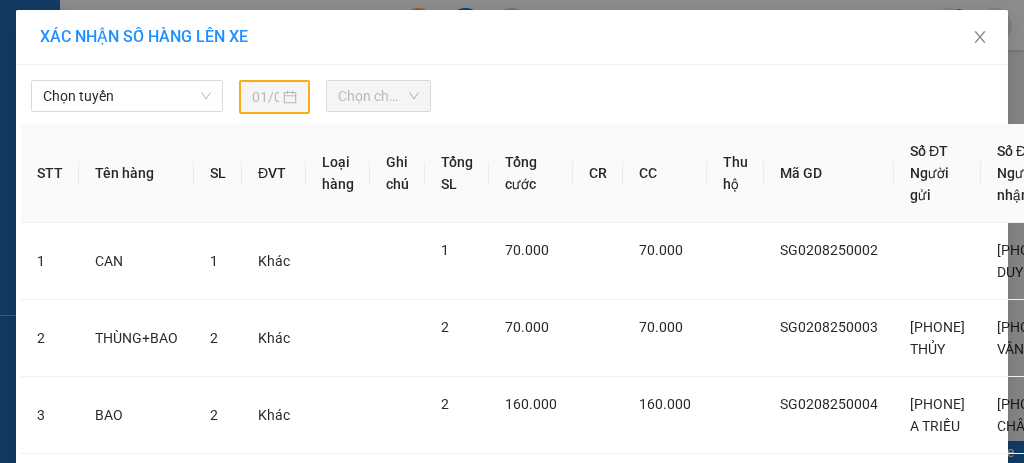 drag, startPoint x: 169, startPoint y: 98, endPoint x: 169, endPoint y: 112, distance: 14 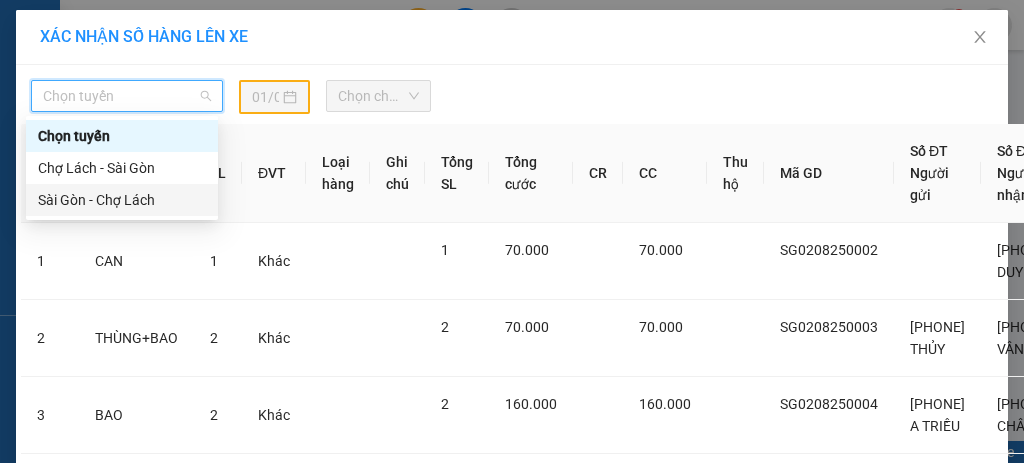 click on "Sài Gòn - Chợ Lách" at bounding box center [122, 200] 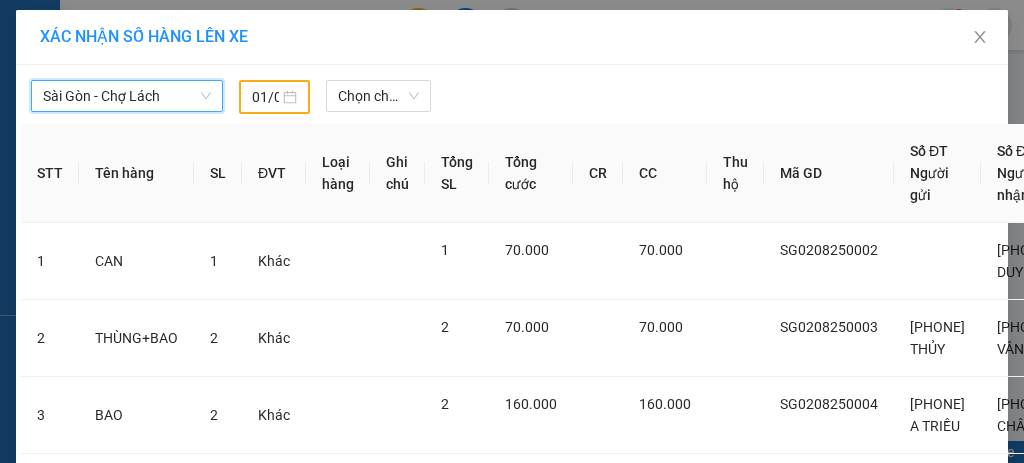 click on "01/08/2025" at bounding box center (274, 97) 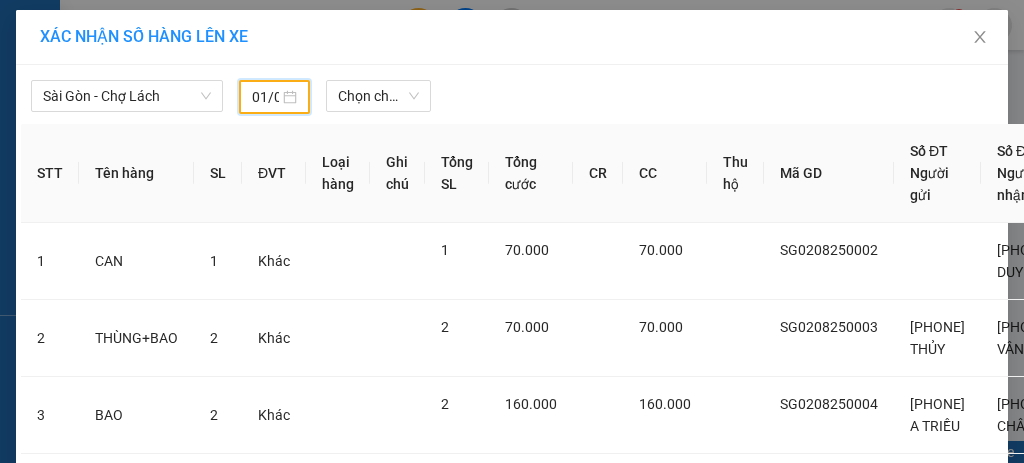 scroll, scrollTop: 0, scrollLeft: 43, axis: horizontal 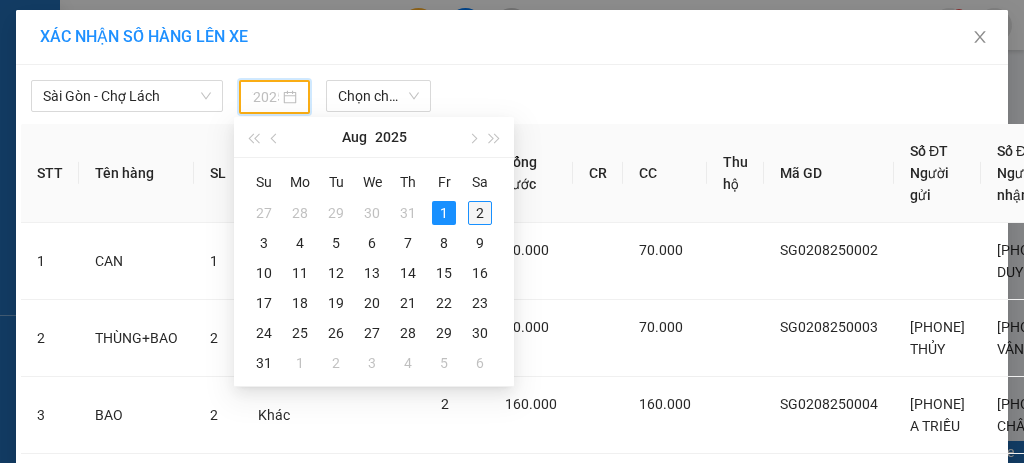 click on "2" at bounding box center (480, 213) 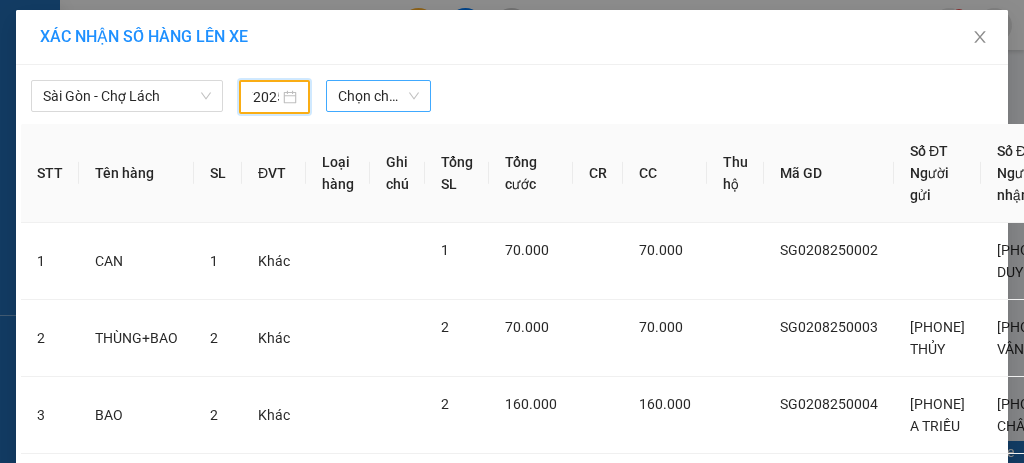type on "02/08/2025" 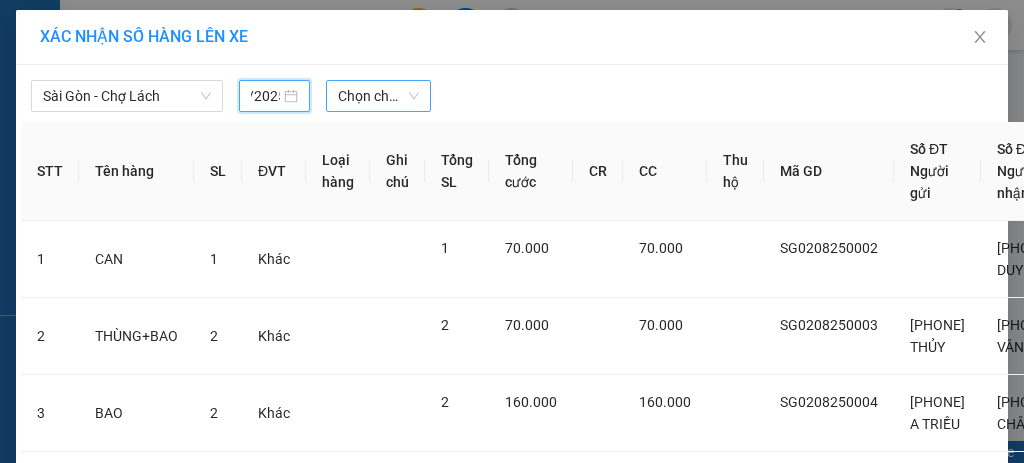 click on "Chọn chuyến" at bounding box center (378, 96) 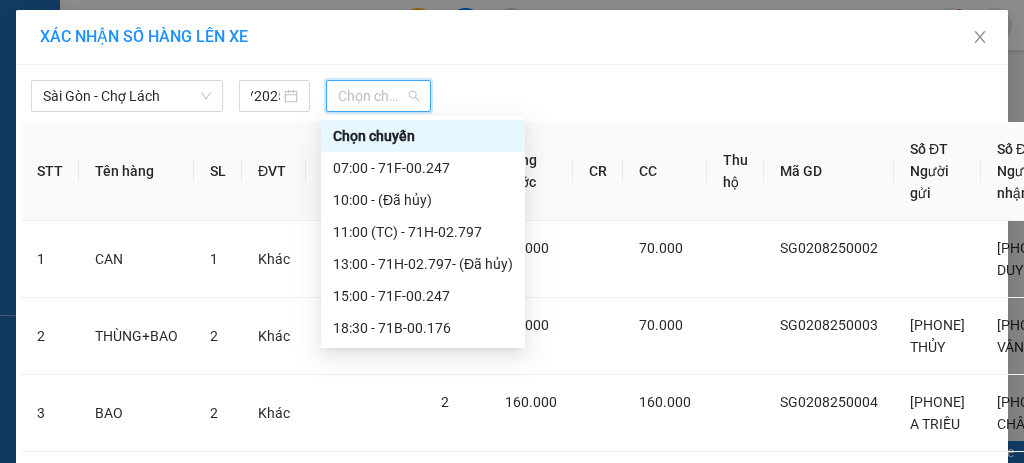 scroll, scrollTop: 0, scrollLeft: 0, axis: both 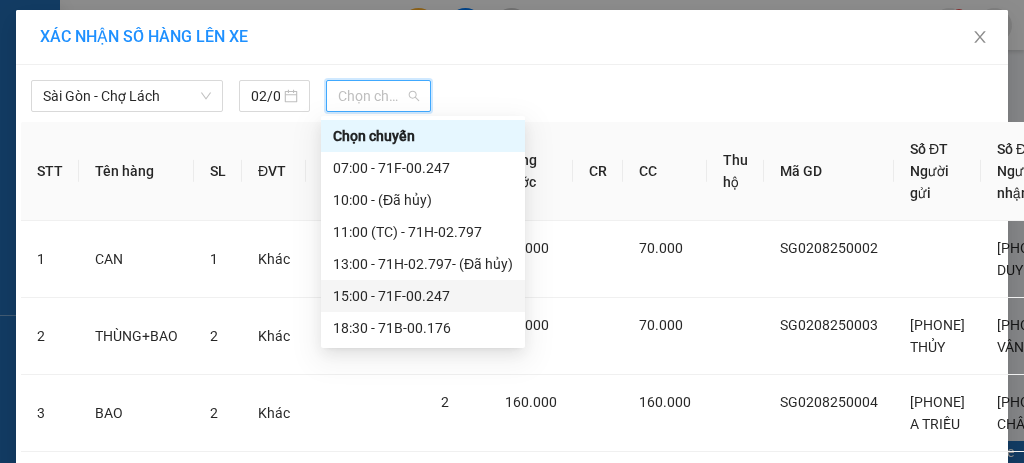 click on "[TIME]     - 71F-00.247" at bounding box center [423, 296] 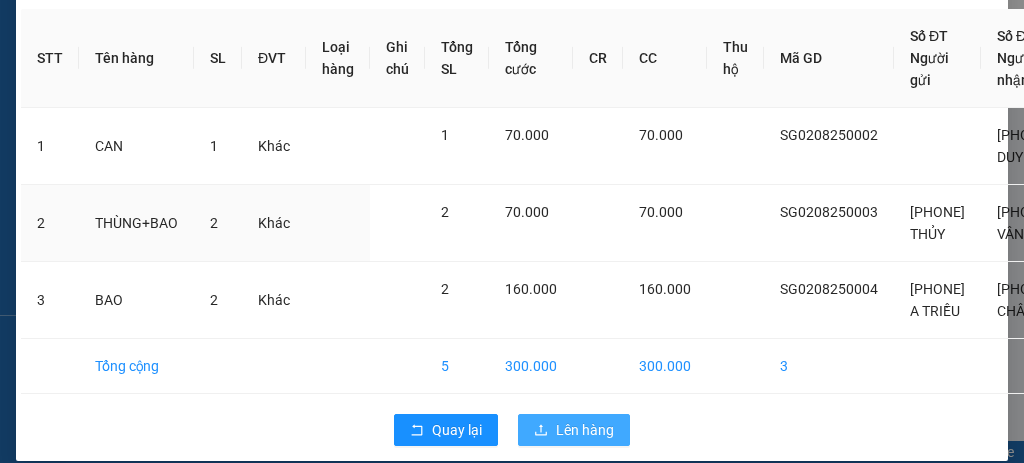 scroll, scrollTop: 186, scrollLeft: 0, axis: vertical 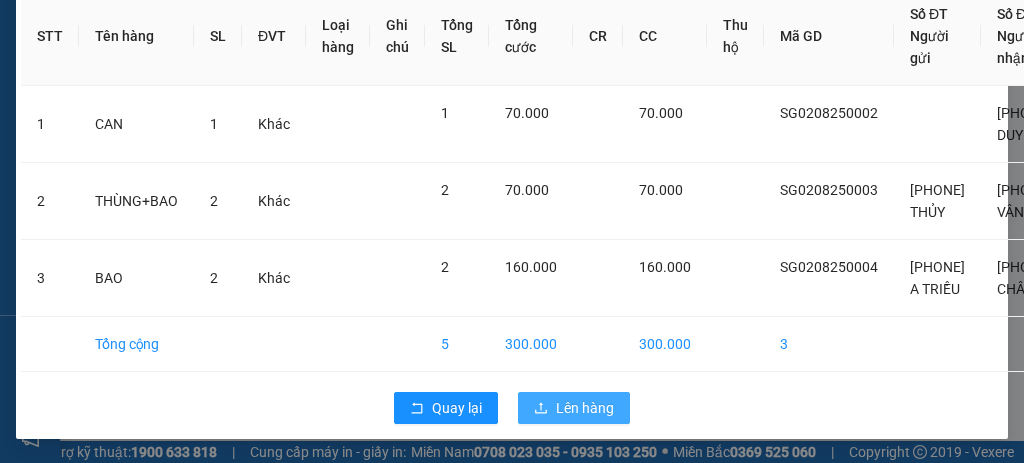 click on "Lên hàng" at bounding box center [585, 408] 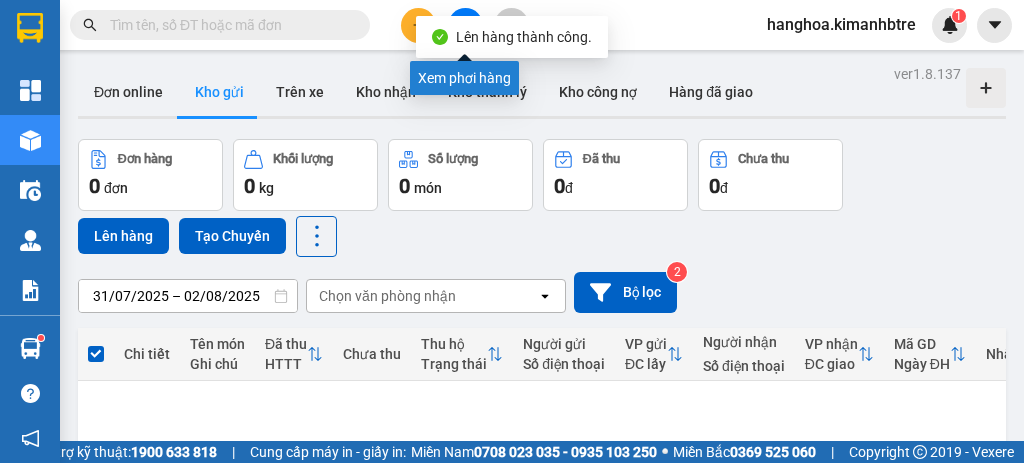 click at bounding box center [465, 25] 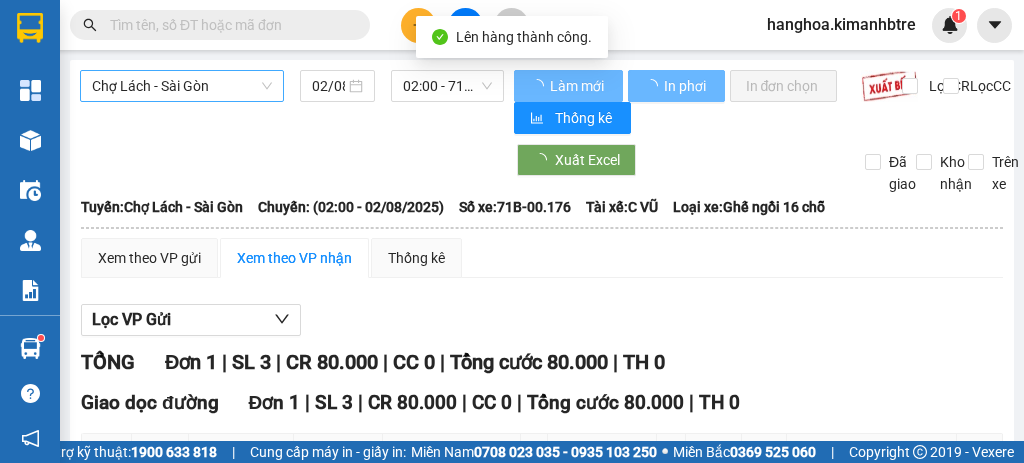 click on "Chợ Lách - Sài Gòn" at bounding box center [182, 86] 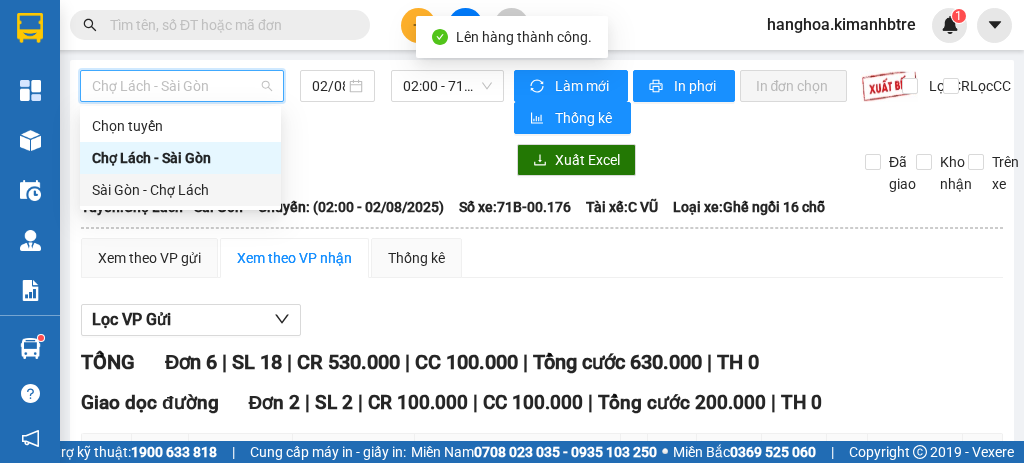 click on "Sài Gòn - Chợ Lách" at bounding box center [180, 190] 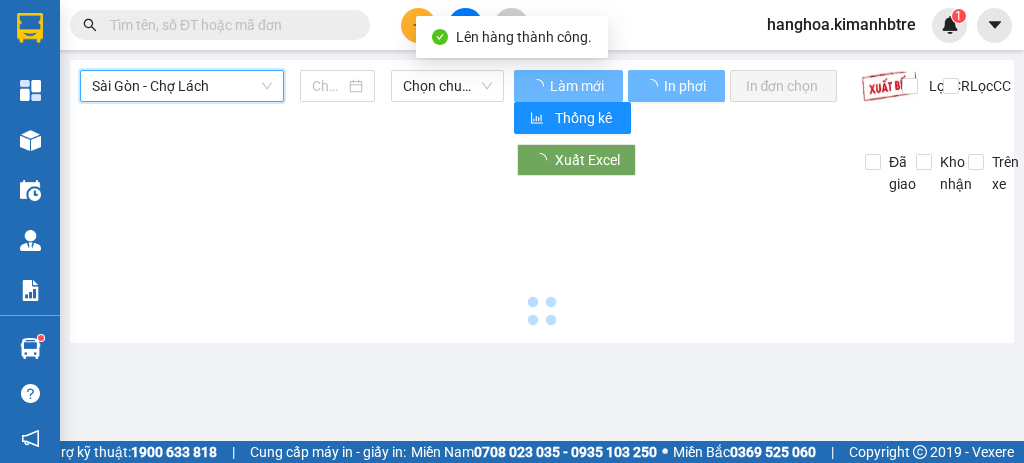type on "02/08/2025" 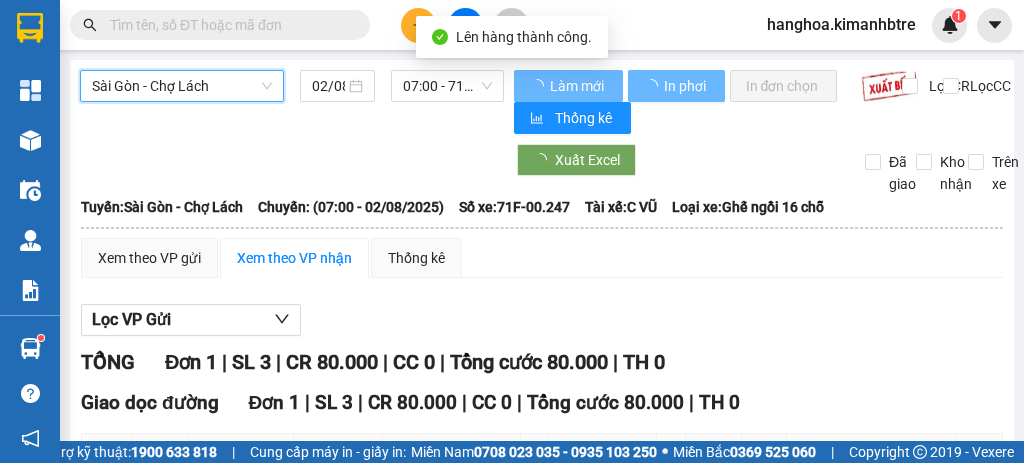 click on "Sài Gòn - Chợ Lách Sài Gòn - Chợ Lách [DATE] [TIME]     - 71F-00.247" at bounding box center (292, 102) 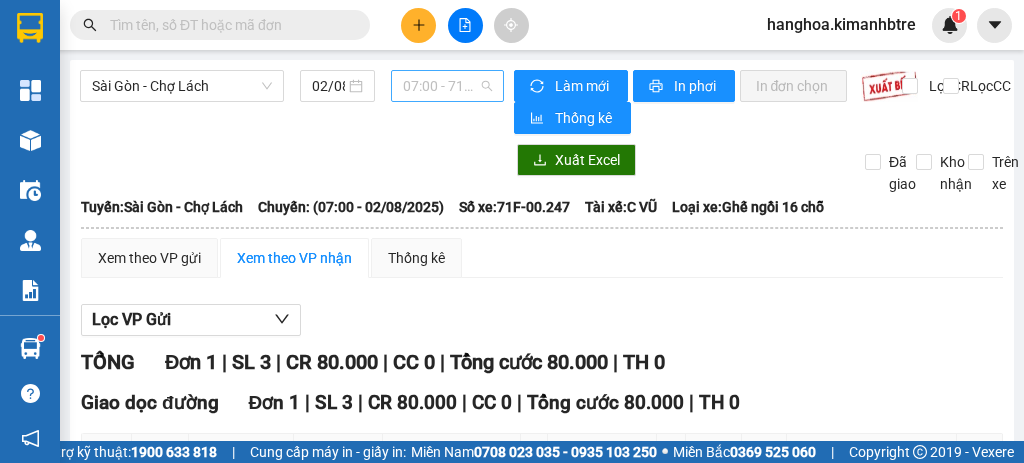 click on "[TIME]     - 71F-00.247" at bounding box center (447, 86) 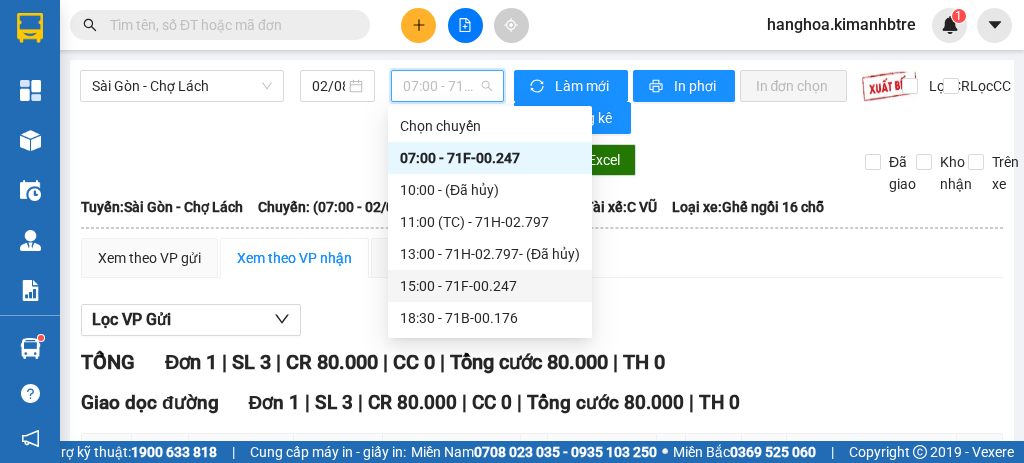 click on "[TIME]     - 71F-00.247" at bounding box center [490, 286] 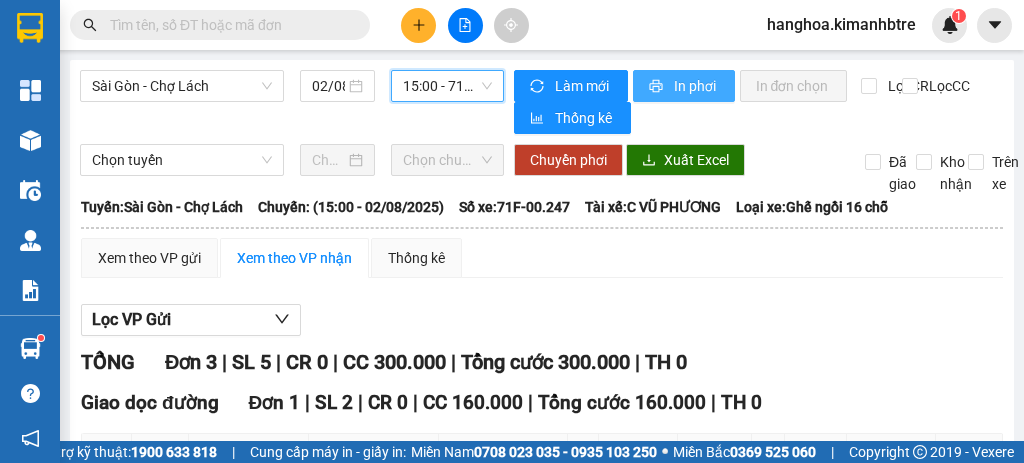 click on "In phơi" at bounding box center [696, 86] 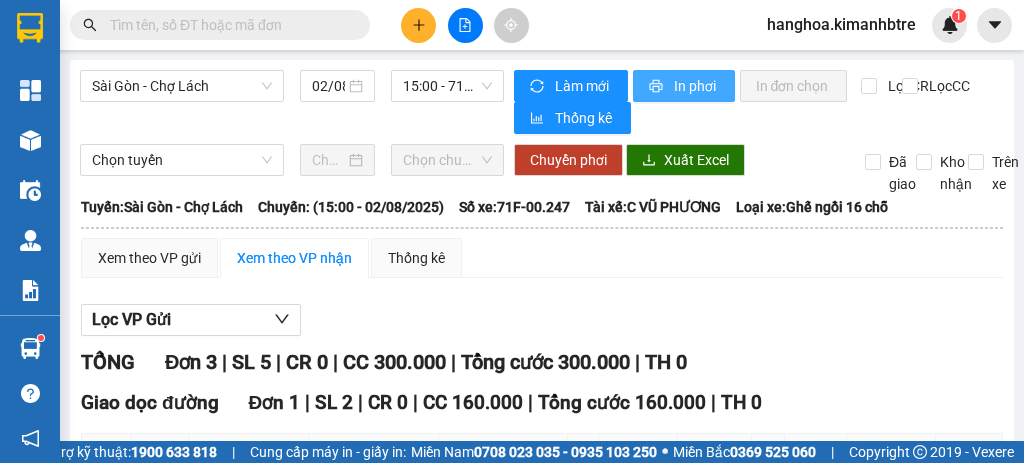 scroll, scrollTop: 0, scrollLeft: 0, axis: both 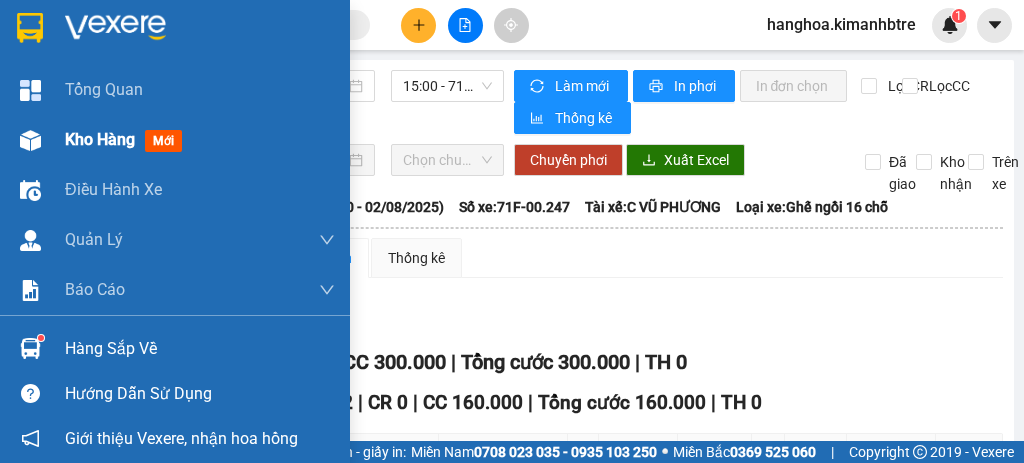 click on "Kho hàng" at bounding box center [100, 139] 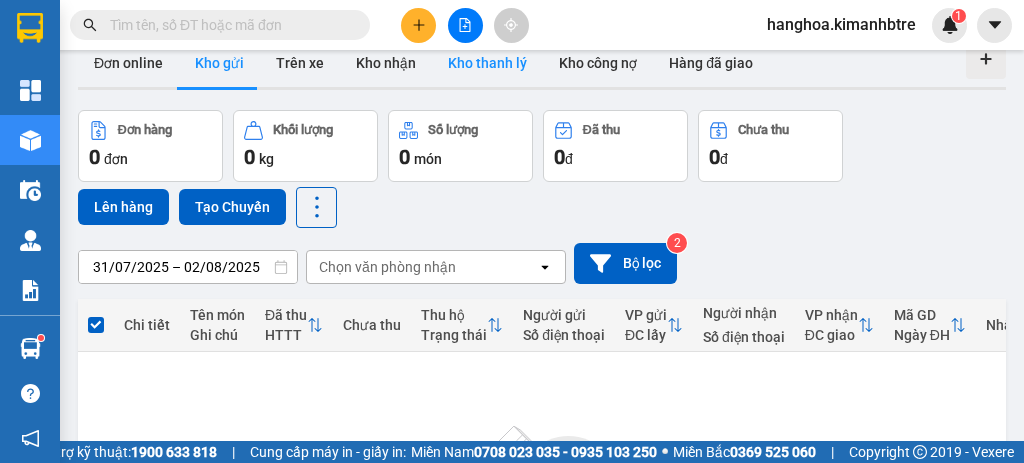 scroll, scrollTop: 0, scrollLeft: 0, axis: both 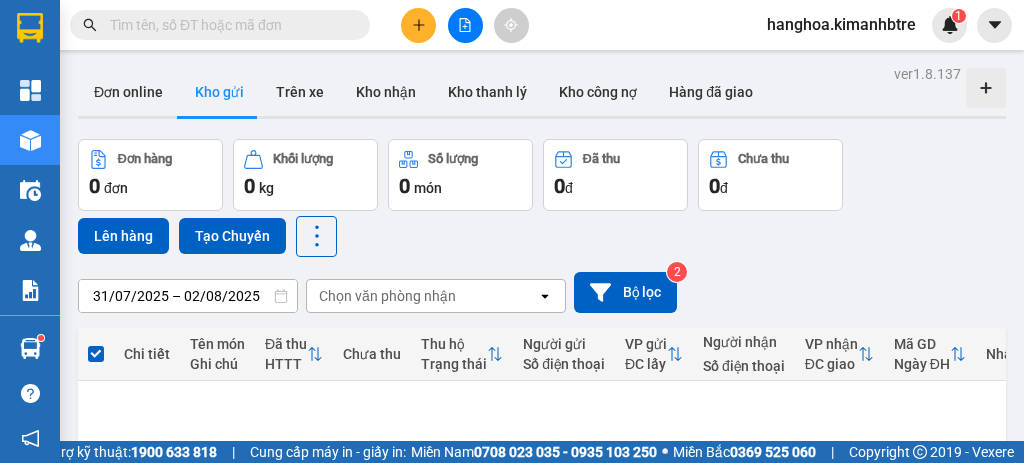 click 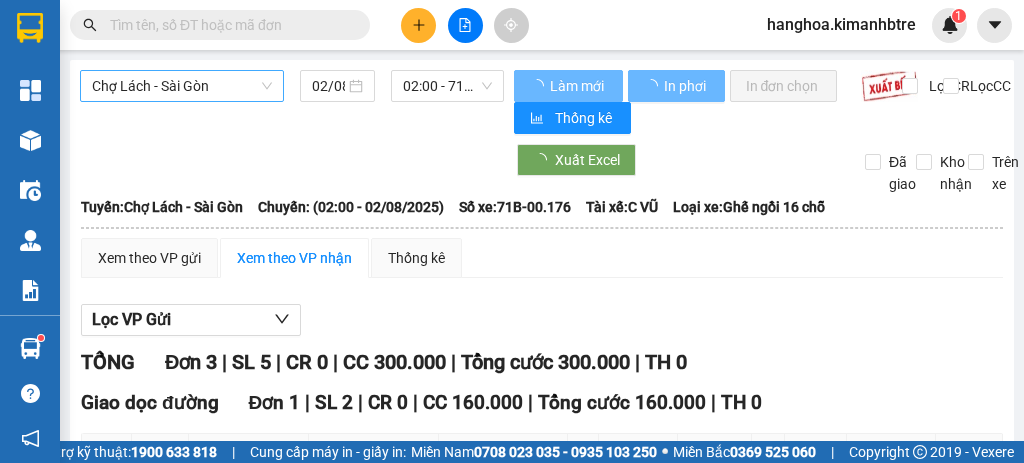 click on "Chợ Lách - Sài Gòn" at bounding box center (182, 86) 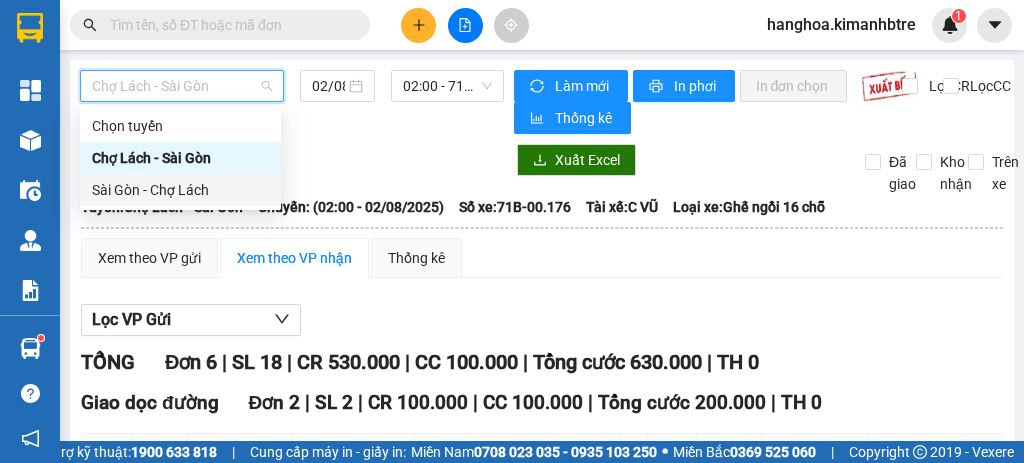 click on "Sài Gòn - Chợ Lách" at bounding box center [180, 190] 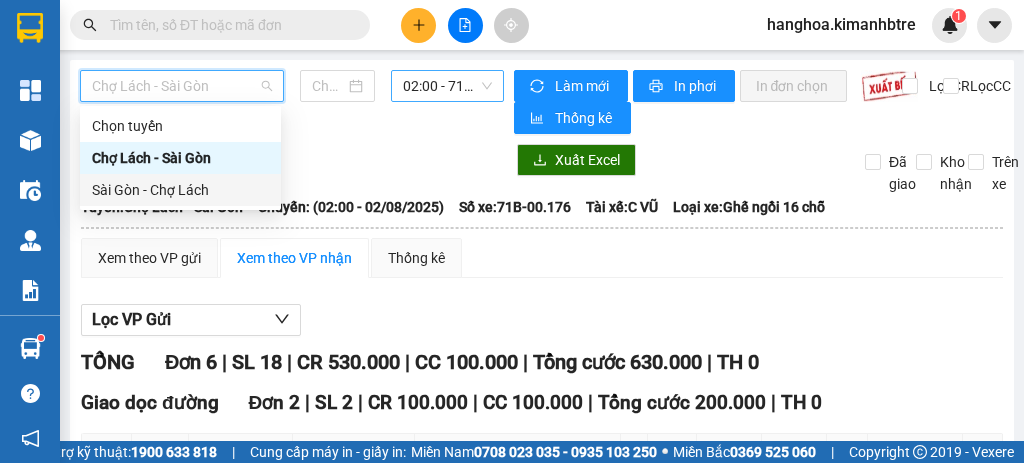 type on "02/08/2025" 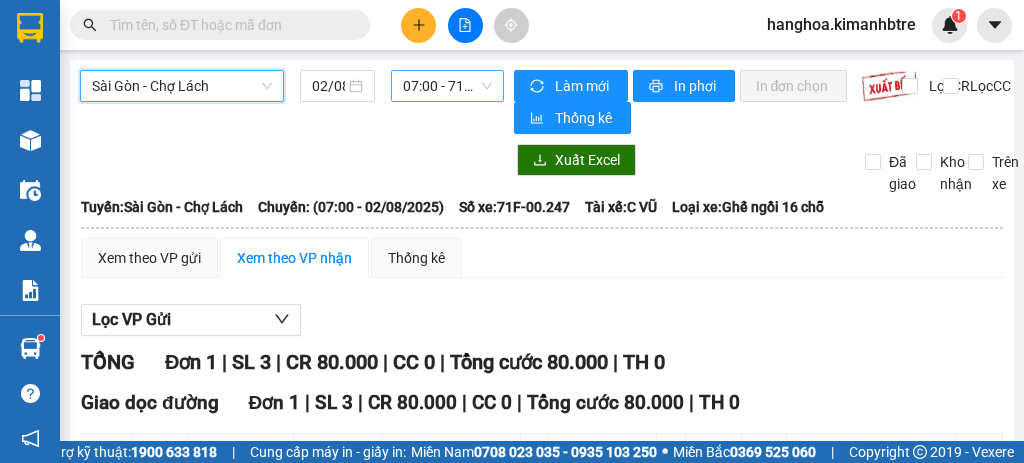 click on "[TIME]     - 71F-00.247" at bounding box center [447, 86] 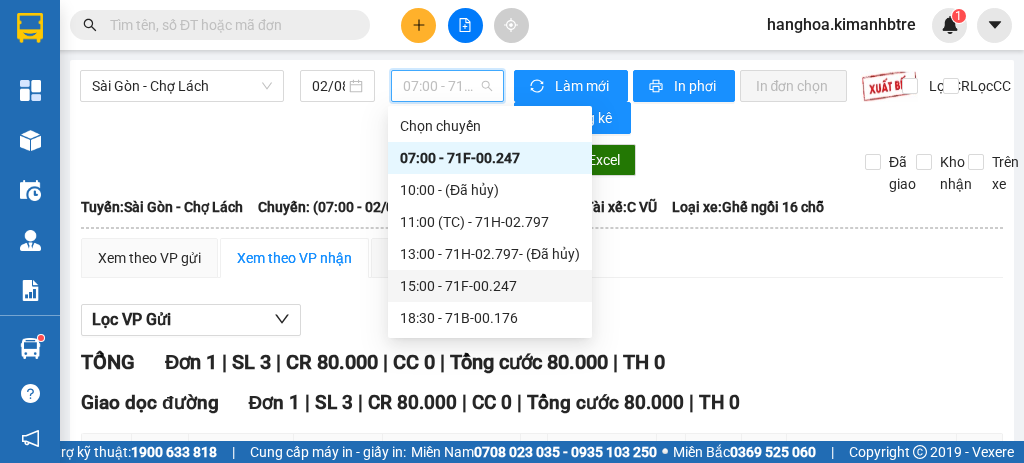 click on "[TIME]     - 71F-00.247" at bounding box center (490, 286) 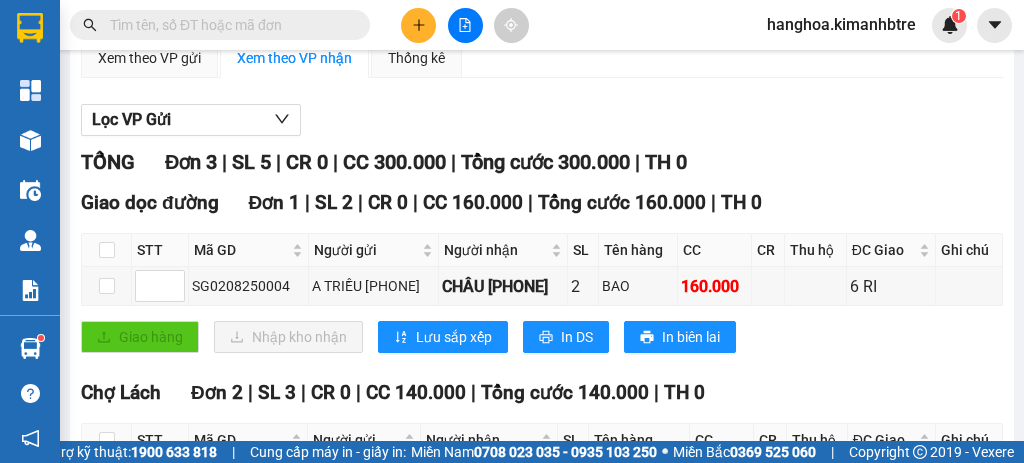 scroll, scrollTop: 0, scrollLeft: 0, axis: both 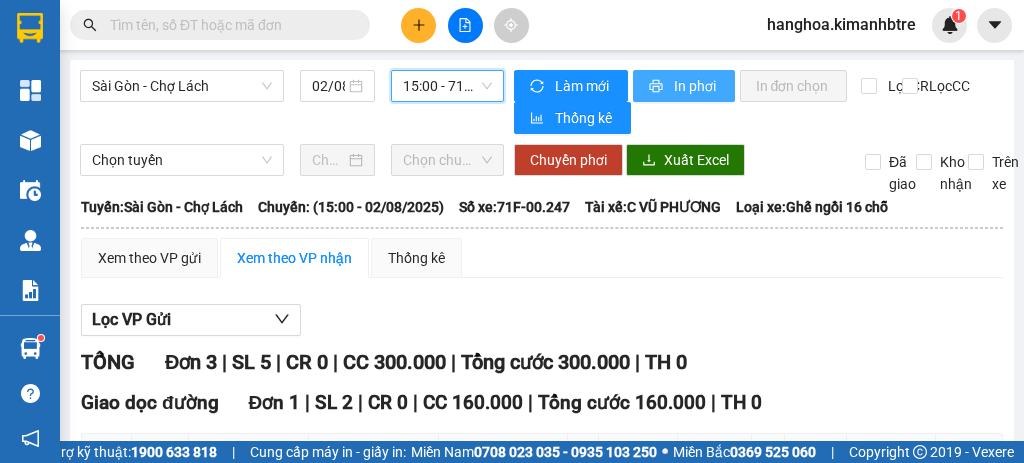 click on "In phơi" at bounding box center [696, 86] 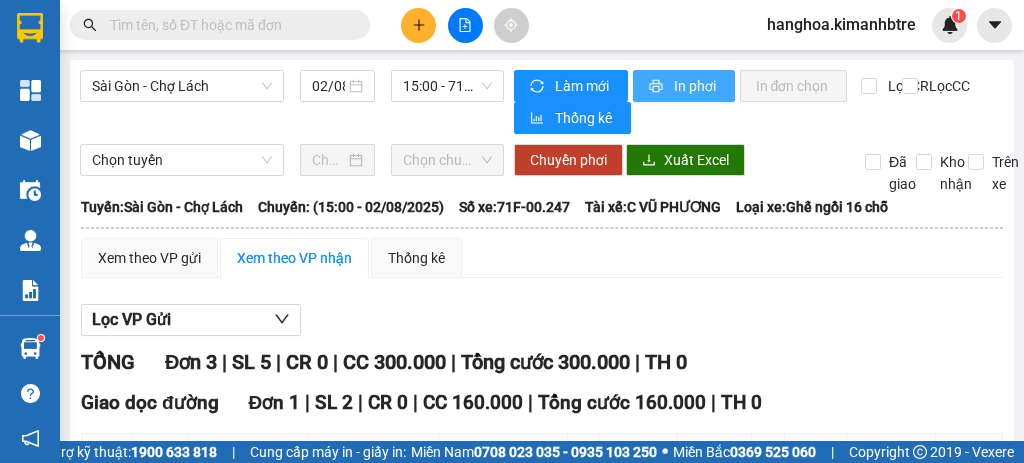 scroll, scrollTop: 0, scrollLeft: 0, axis: both 